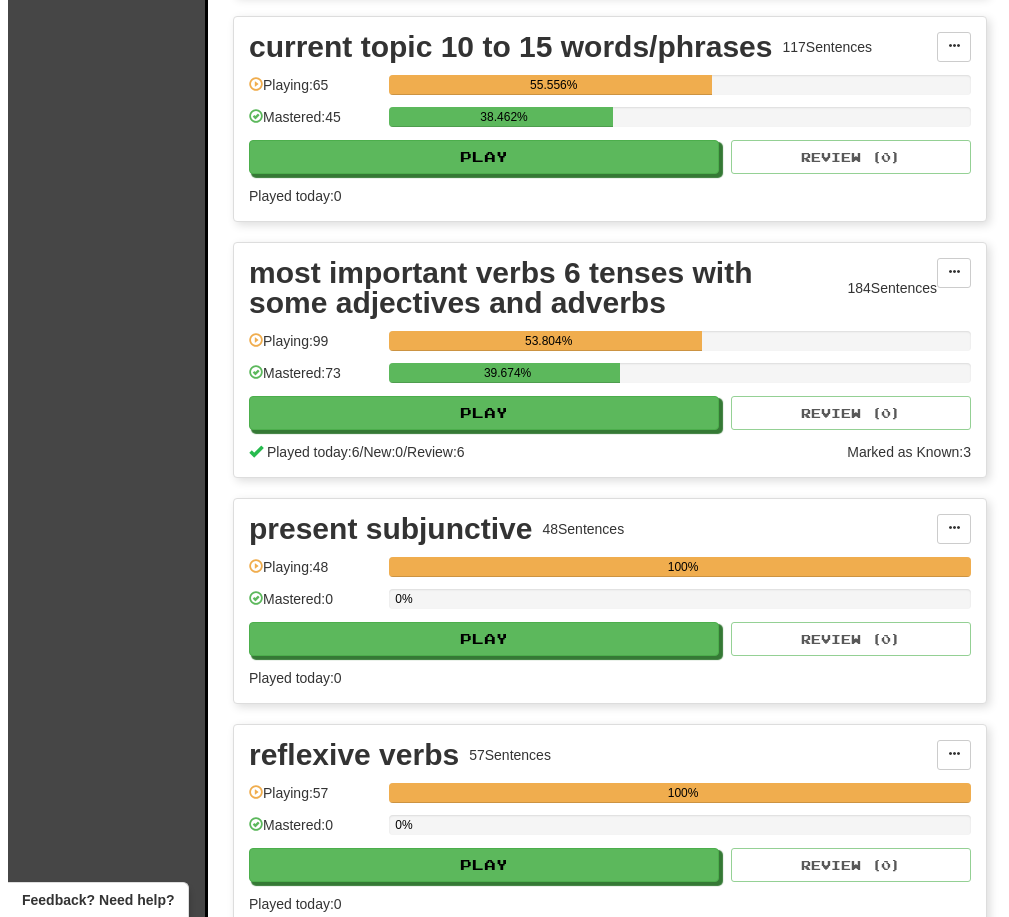 scroll, scrollTop: 1863, scrollLeft: 0, axis: vertical 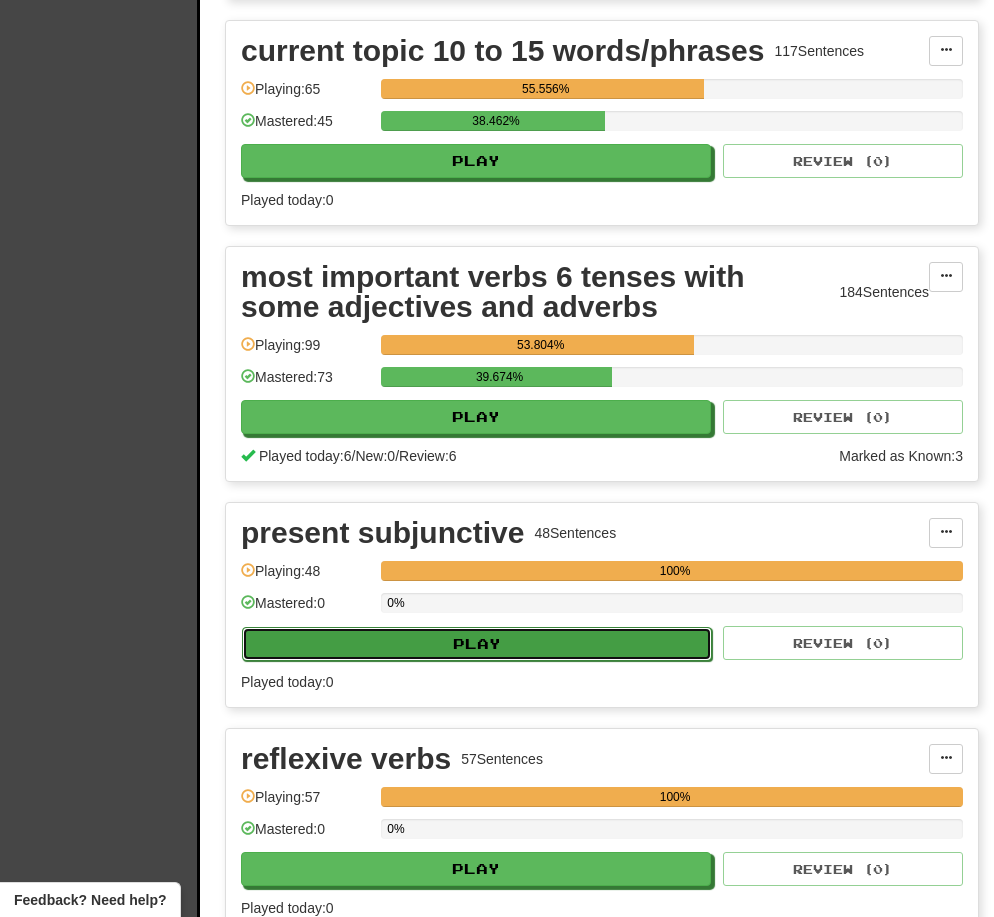 click on "Play" at bounding box center (477, 644) 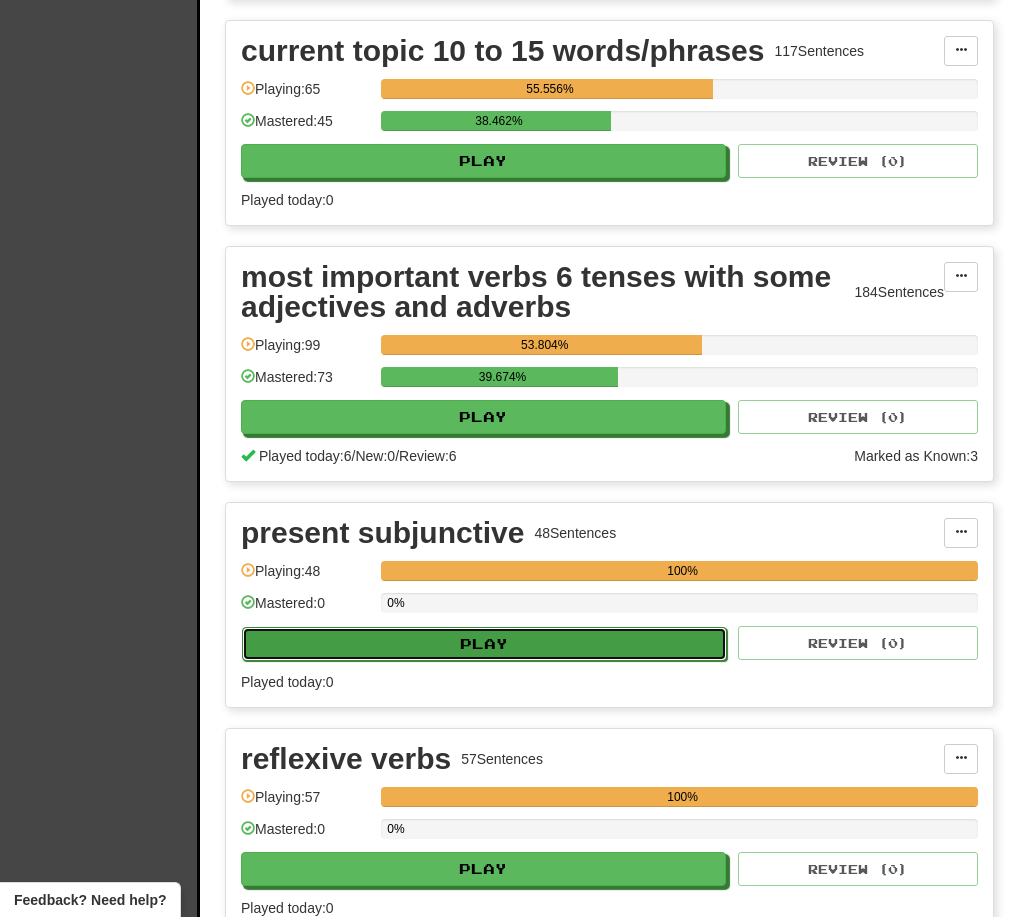 select on "**" 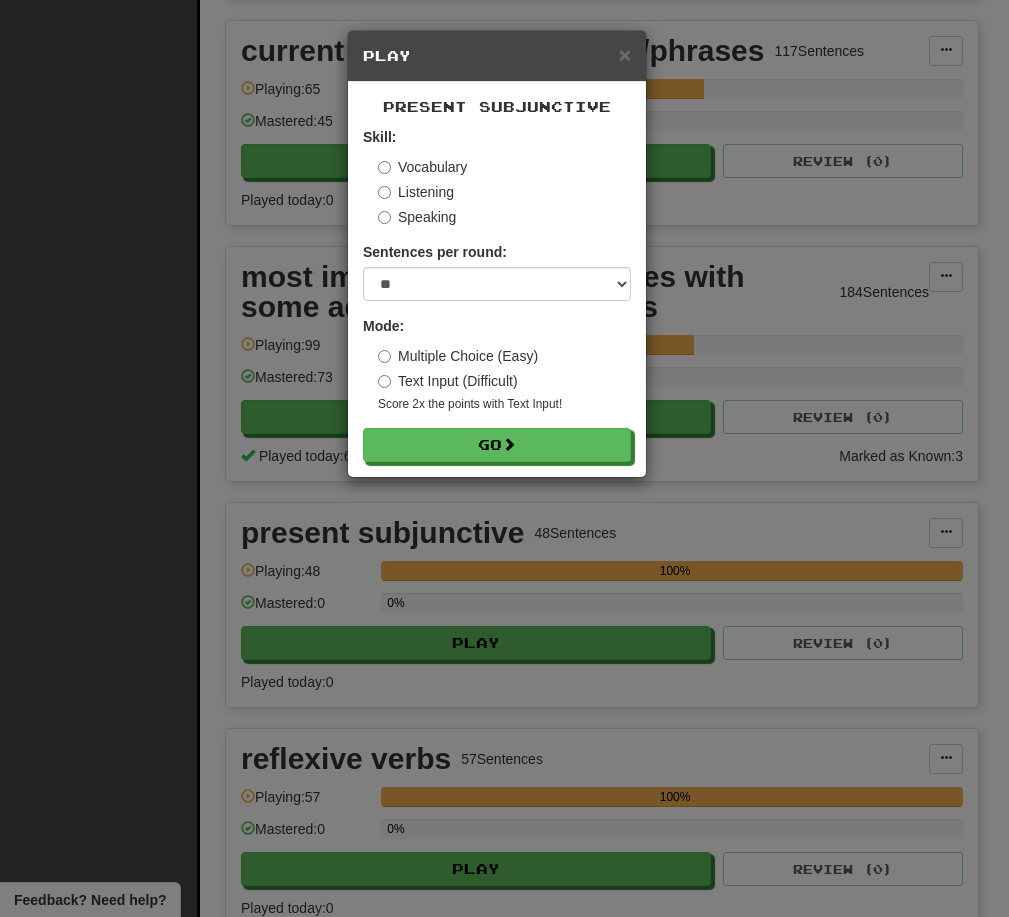 click on "Multiple Choice (Easy) Text Input (Difficult) Score 2x the points with Text Input !" at bounding box center (504, 379) 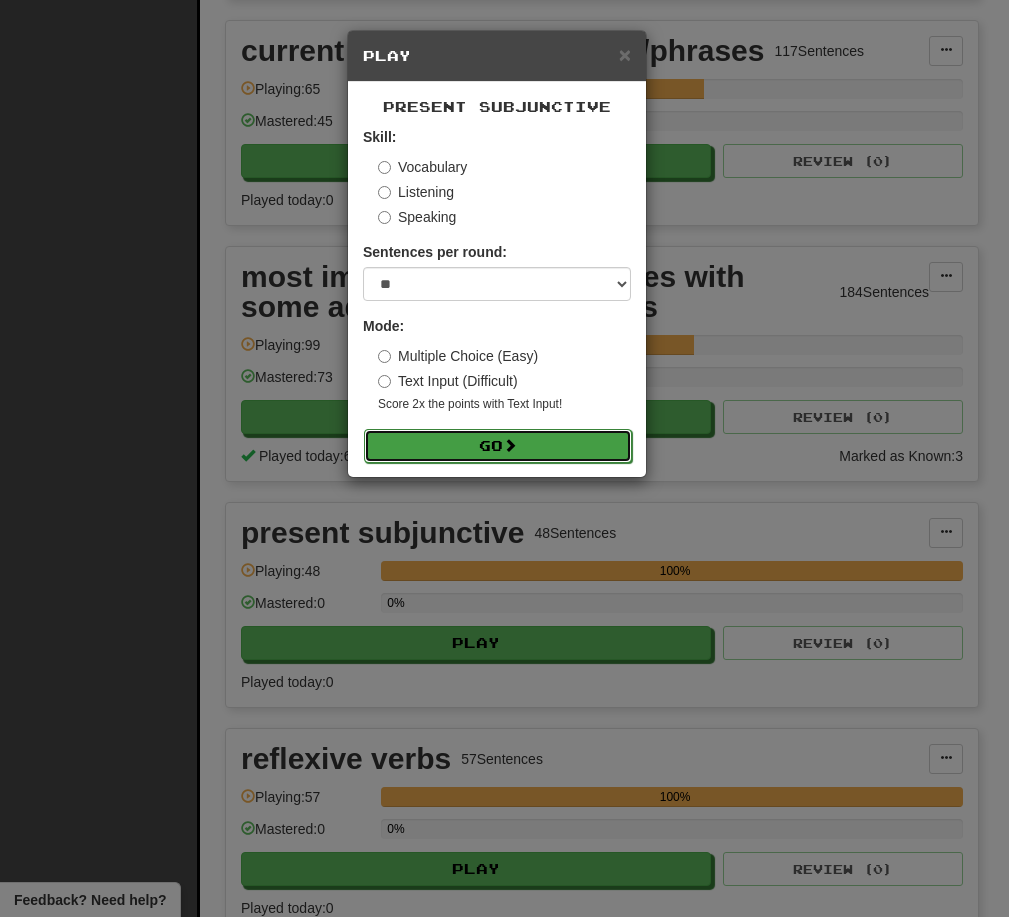 click at bounding box center [510, 445] 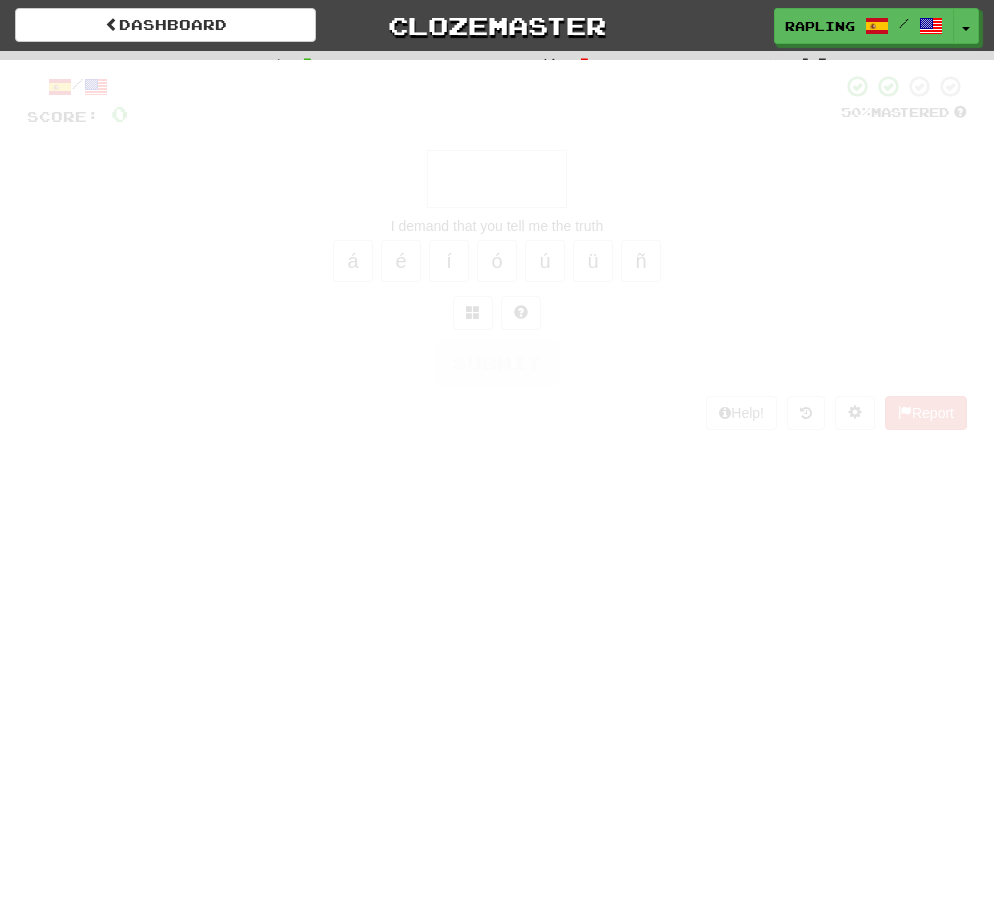 scroll, scrollTop: 0, scrollLeft: 0, axis: both 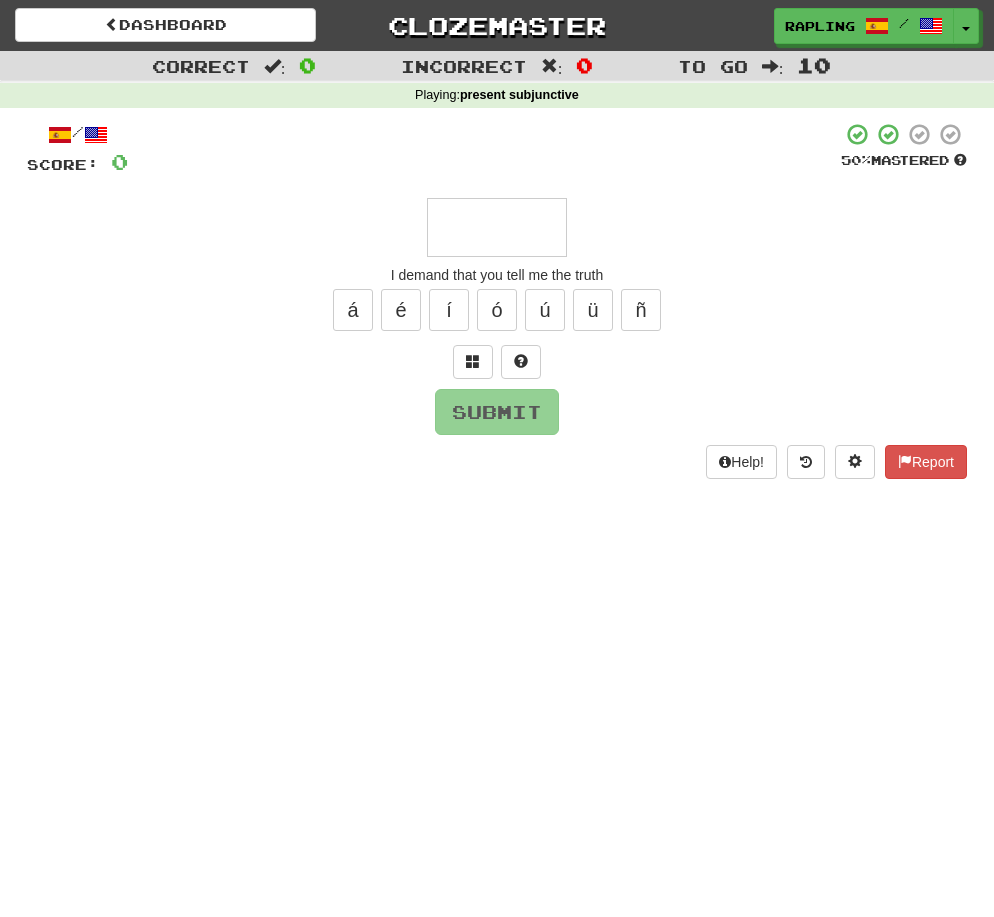 type on "*" 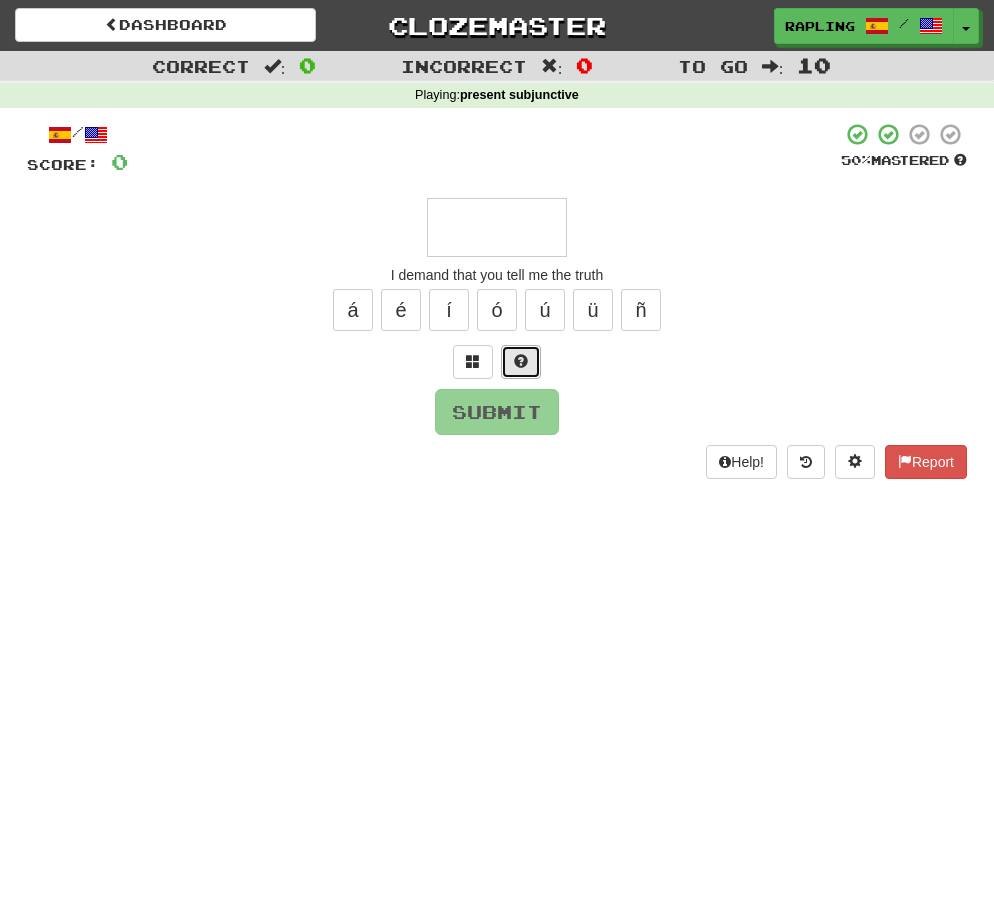 click at bounding box center (521, 362) 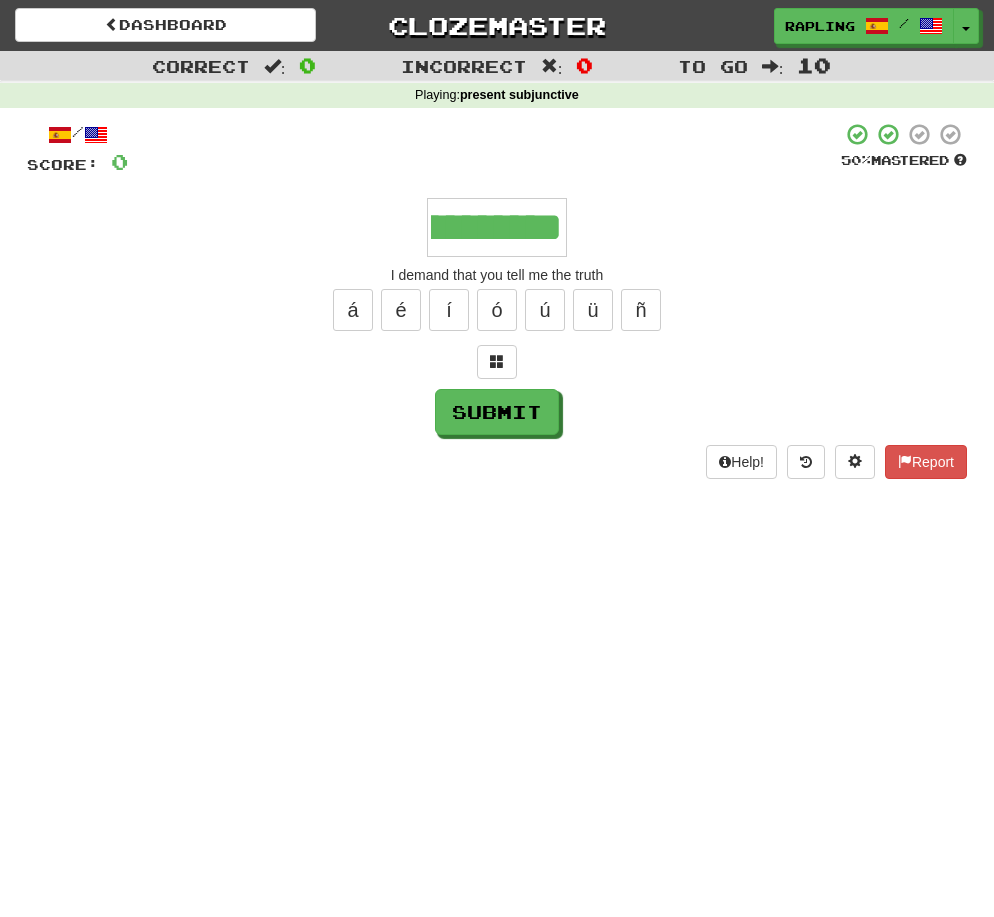 scroll, scrollTop: 0, scrollLeft: 408, axis: horizontal 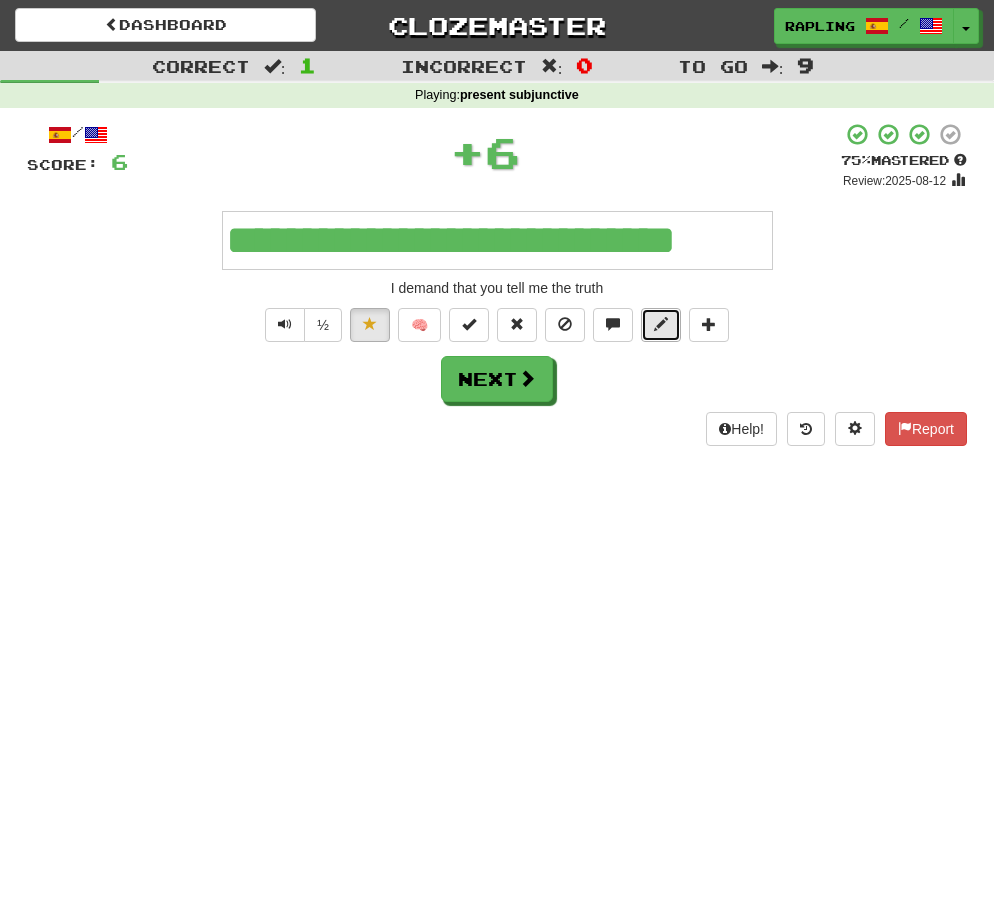 click at bounding box center (661, 324) 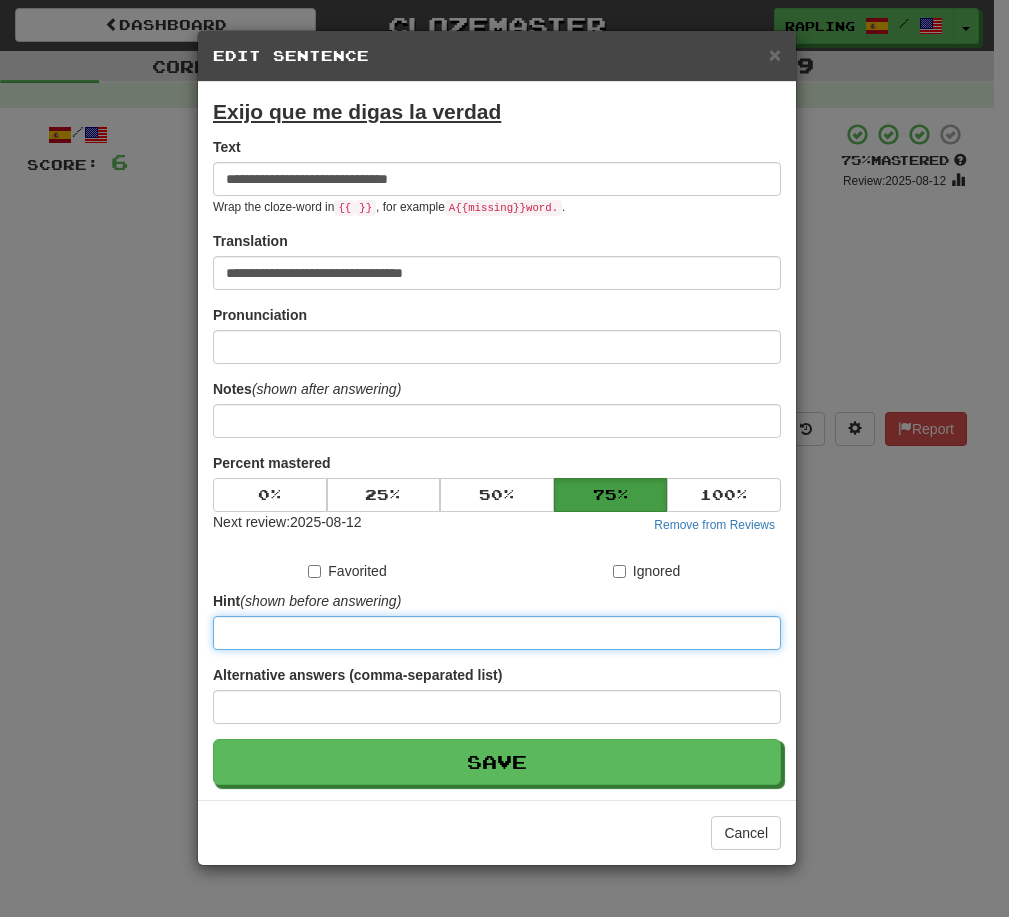 click at bounding box center (497, 633) 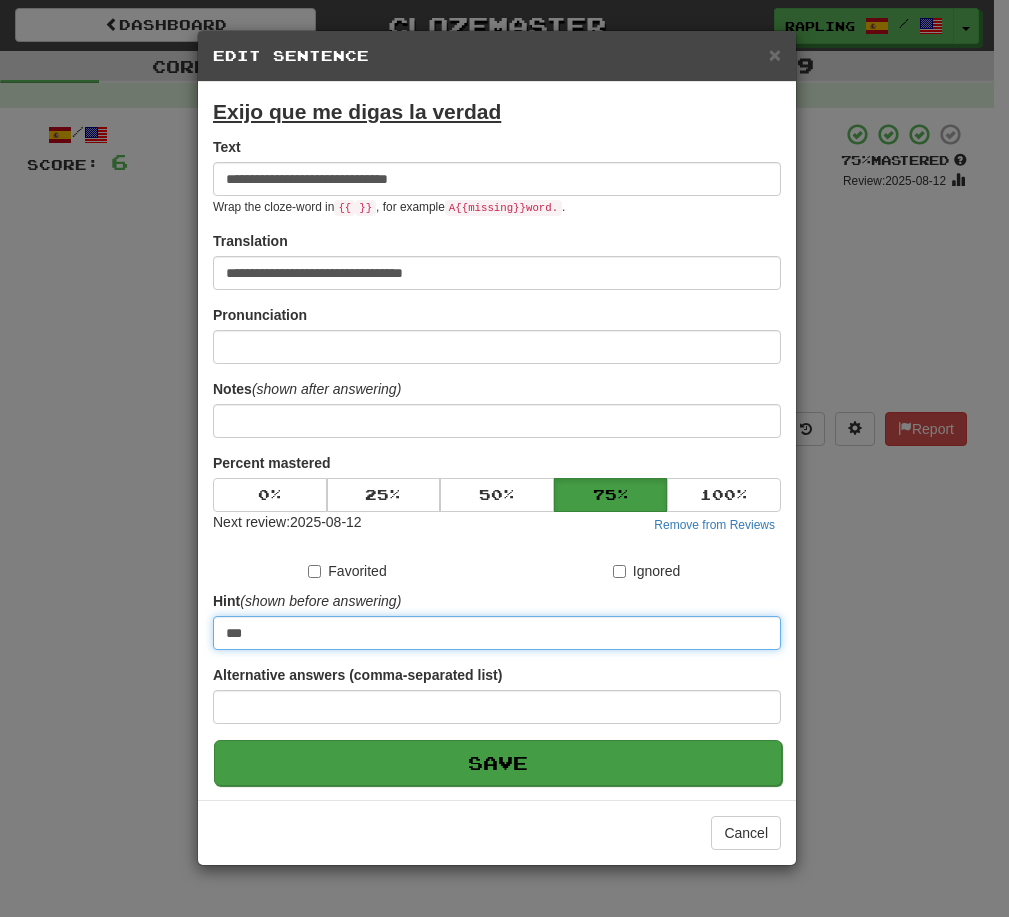 type on "***" 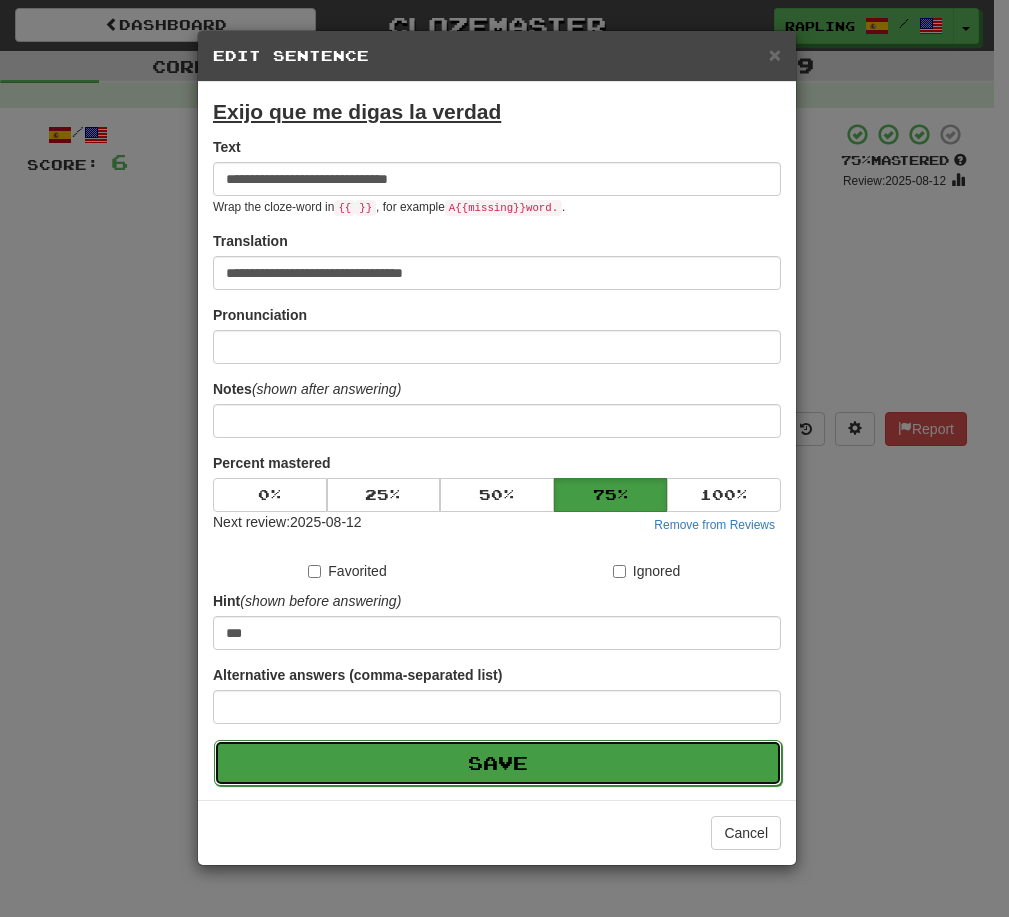 click on "Save" at bounding box center [498, 763] 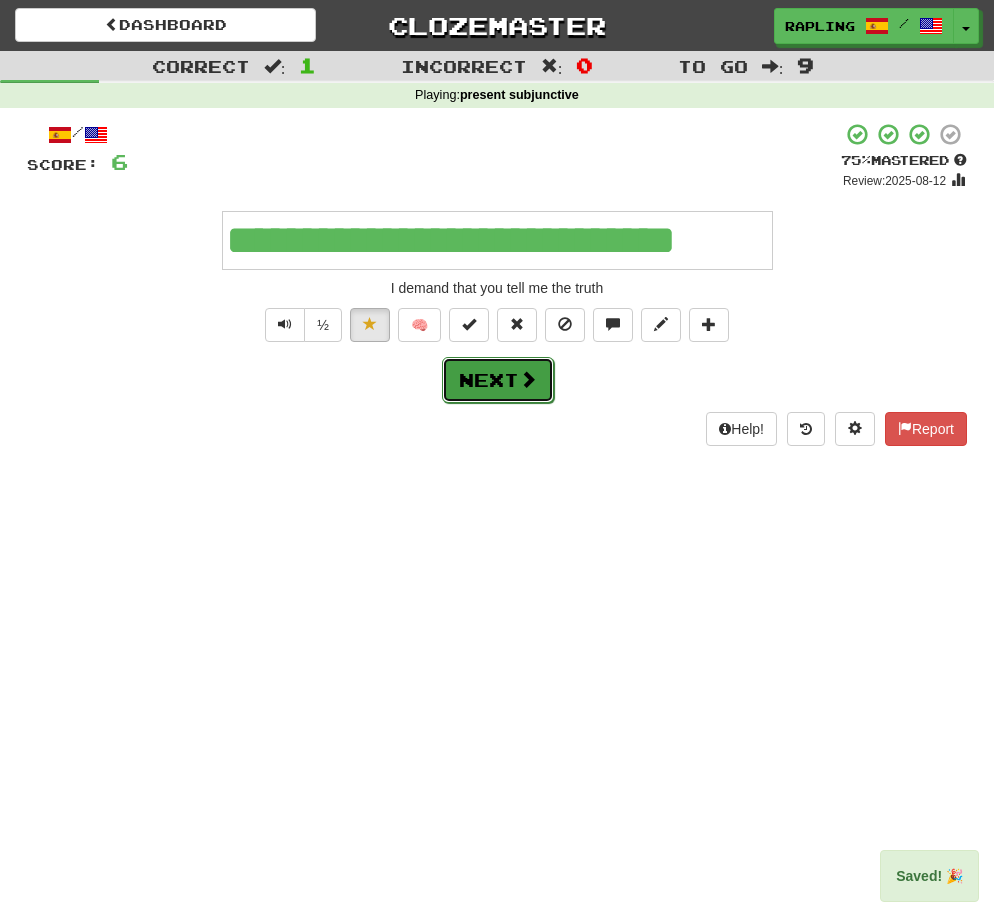 click on "Next" at bounding box center (498, 380) 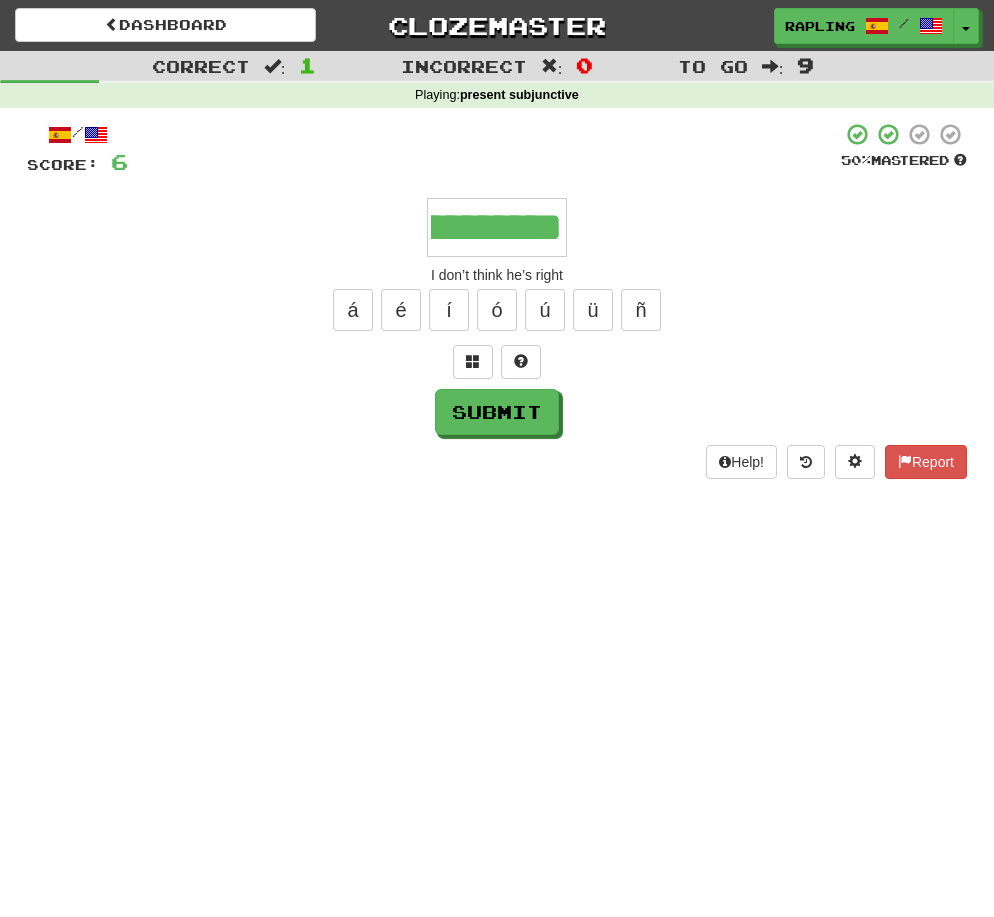 scroll, scrollTop: 0, scrollLeft: 147, axis: horizontal 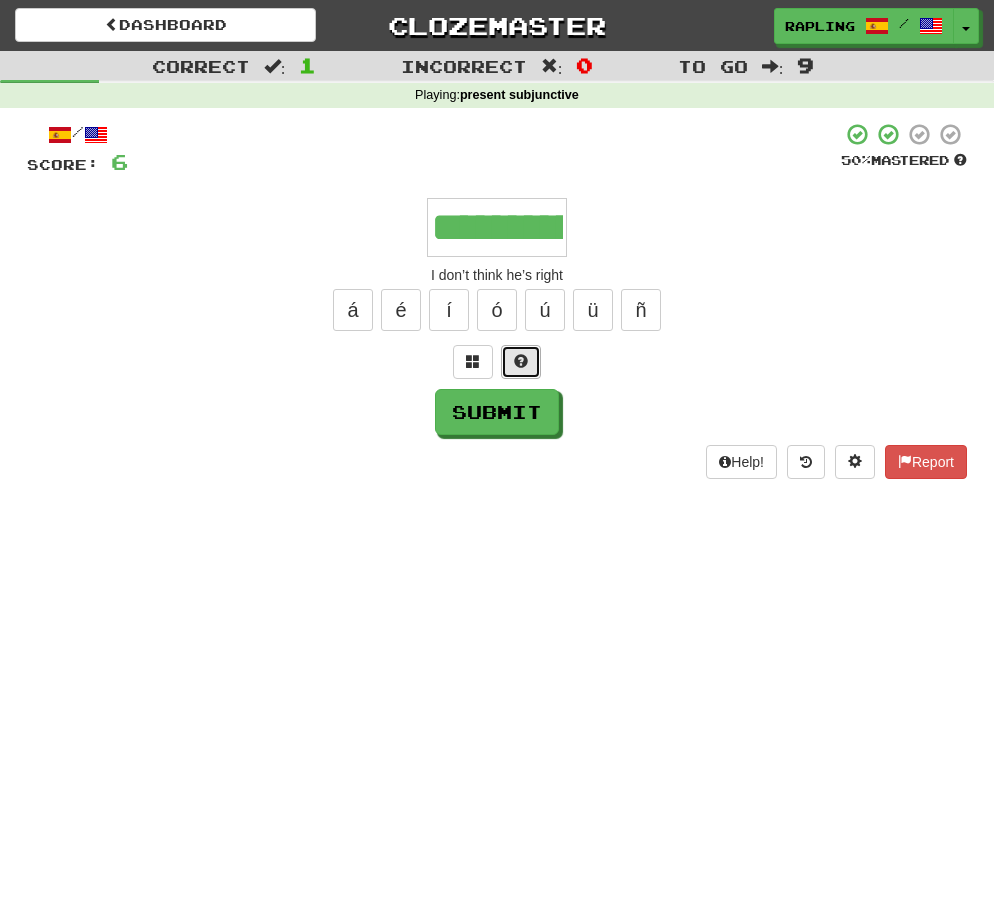 click at bounding box center (521, 362) 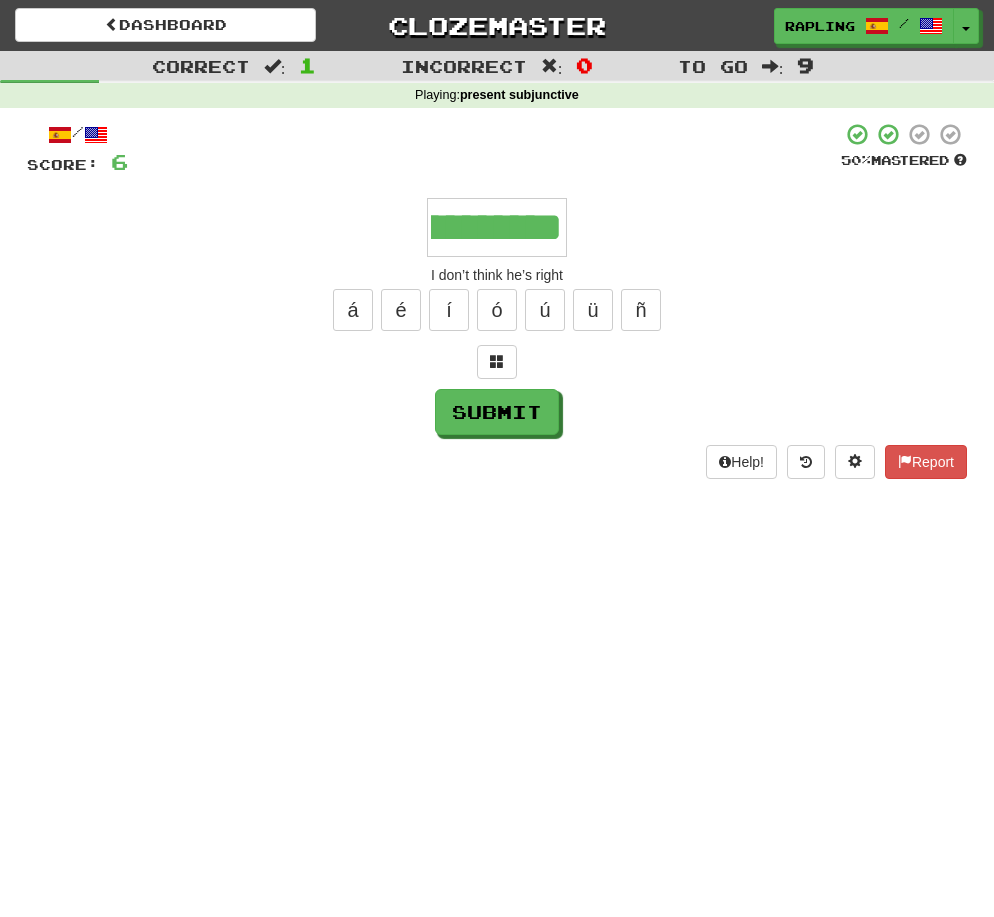 scroll, scrollTop: 0, scrollLeft: 375, axis: horizontal 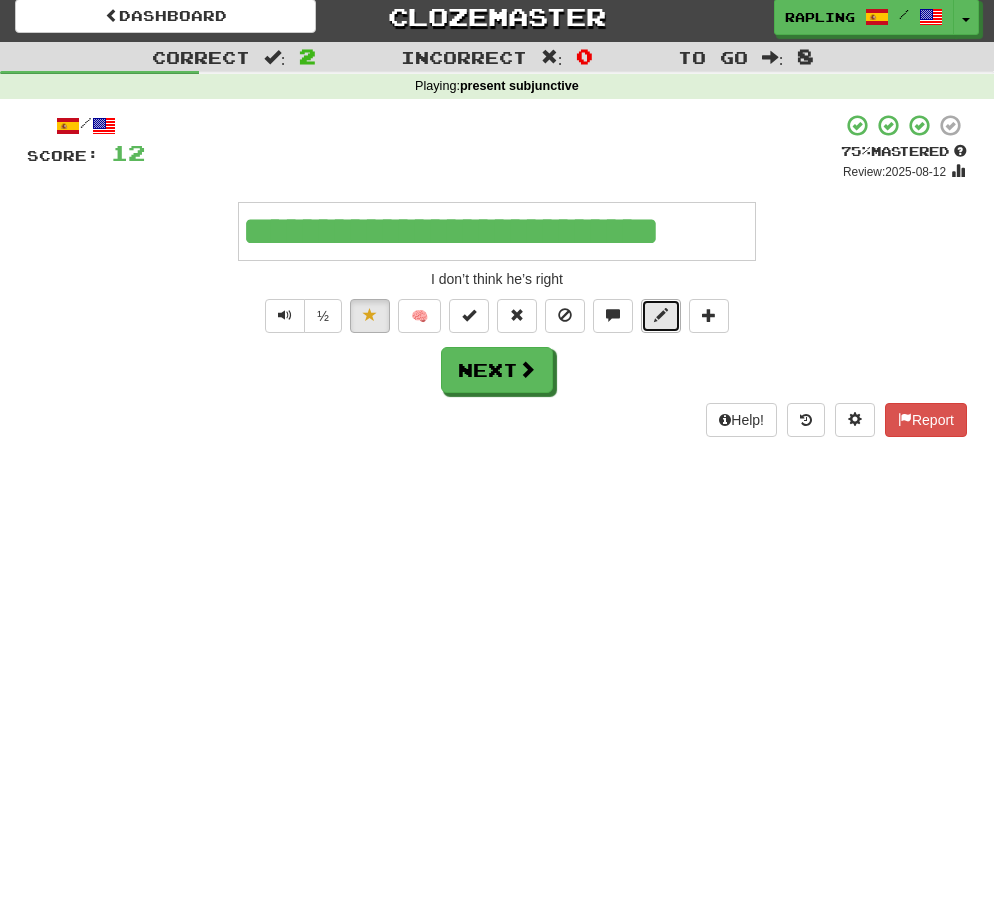 click at bounding box center (661, 316) 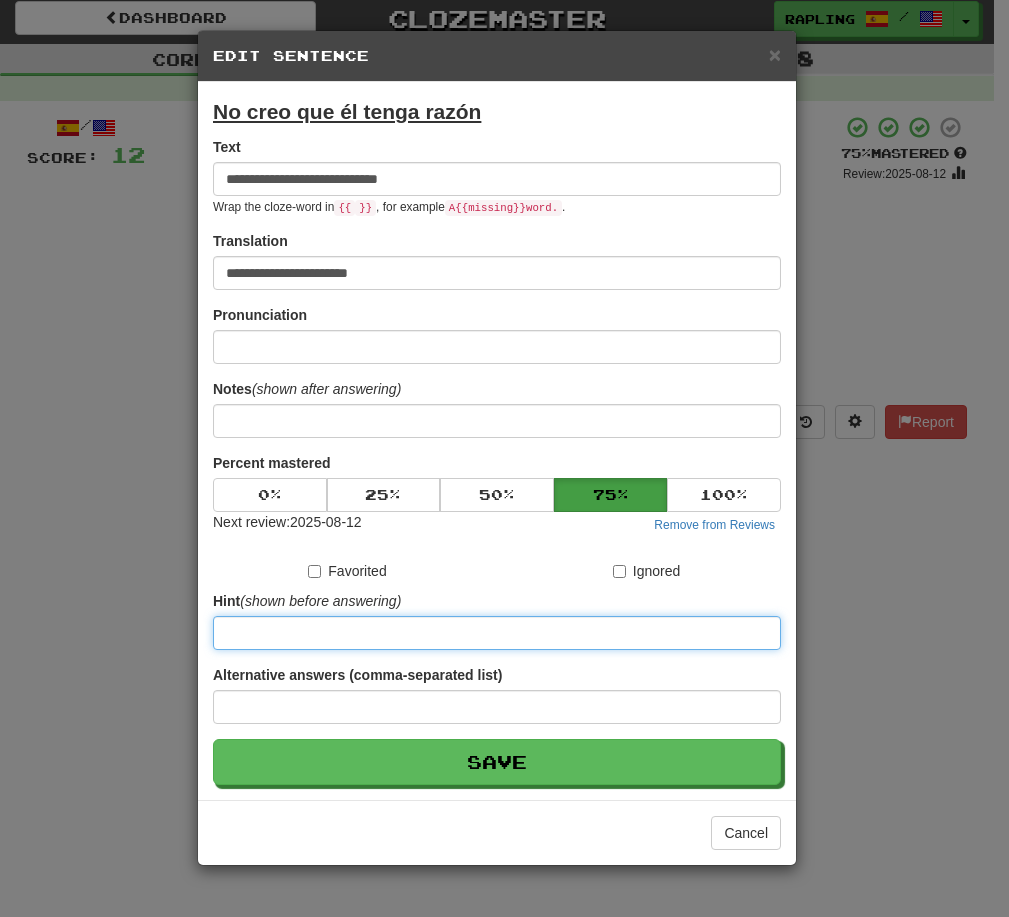click at bounding box center [497, 633] 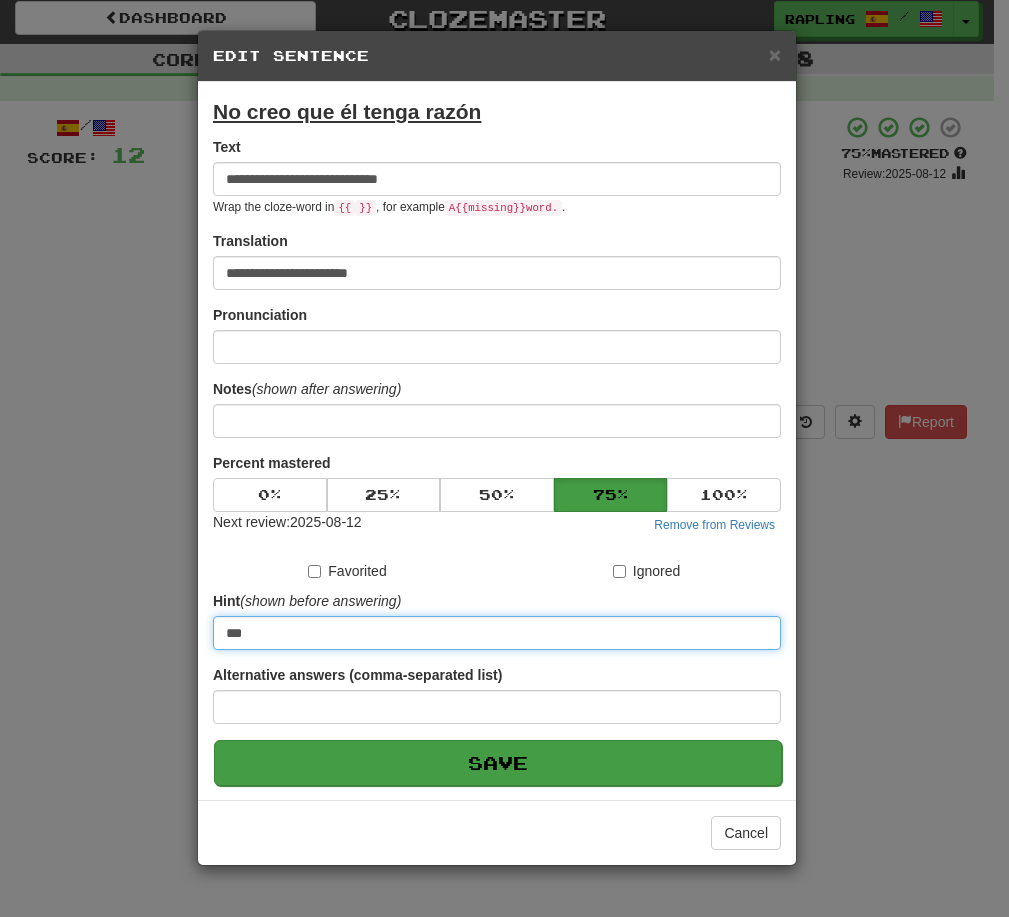 type on "***" 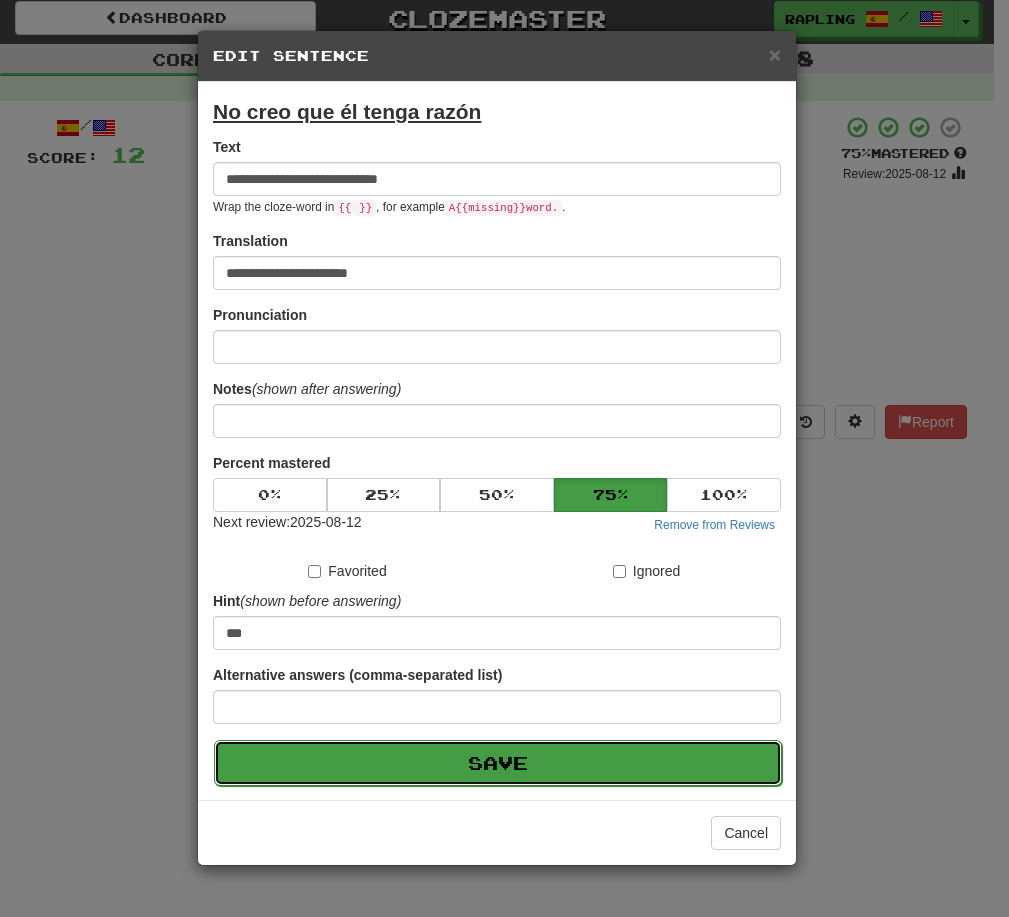 click on "Save" at bounding box center (498, 763) 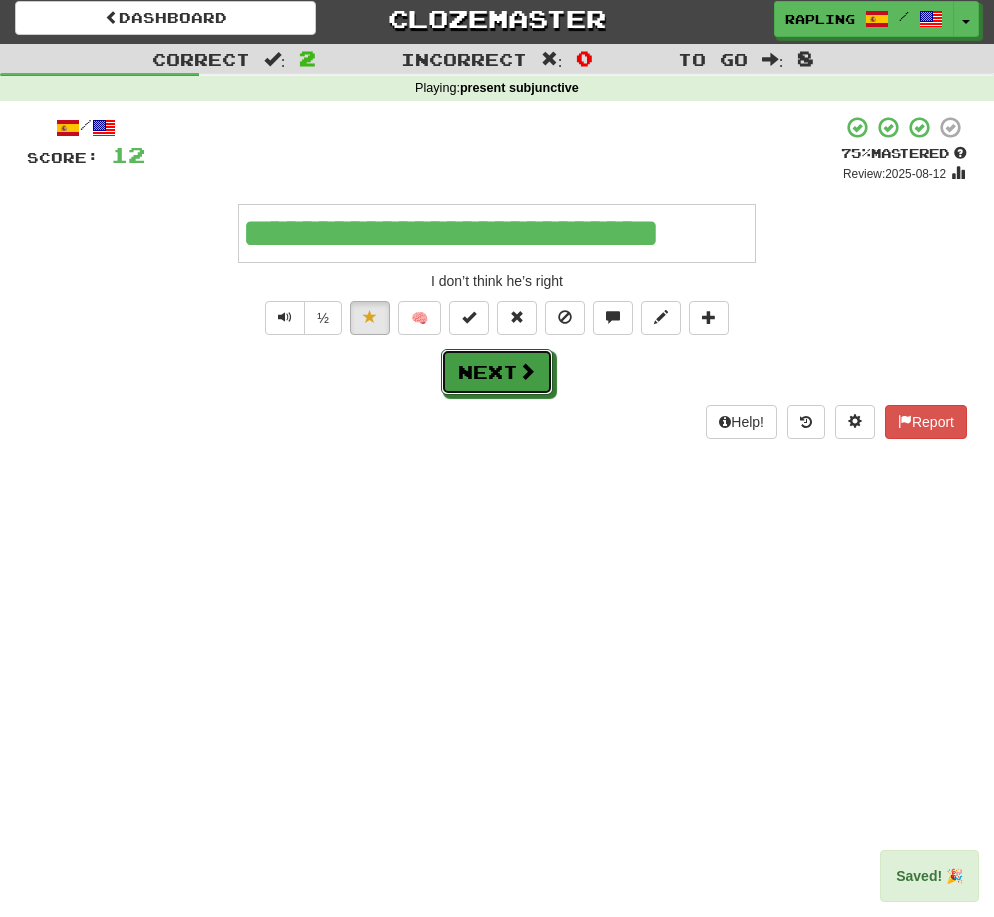 drag, startPoint x: 536, startPoint y: 374, endPoint x: 508, endPoint y: 433, distance: 65.30697 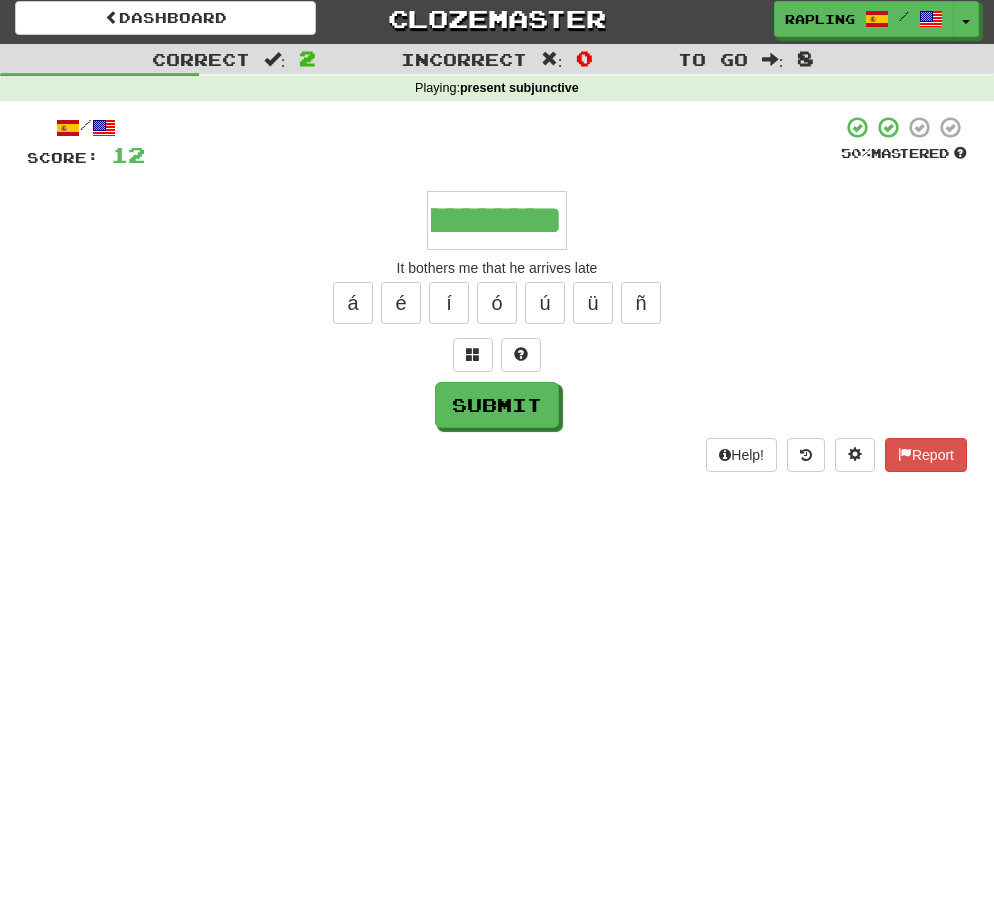 scroll, scrollTop: 0, scrollLeft: 443, axis: horizontal 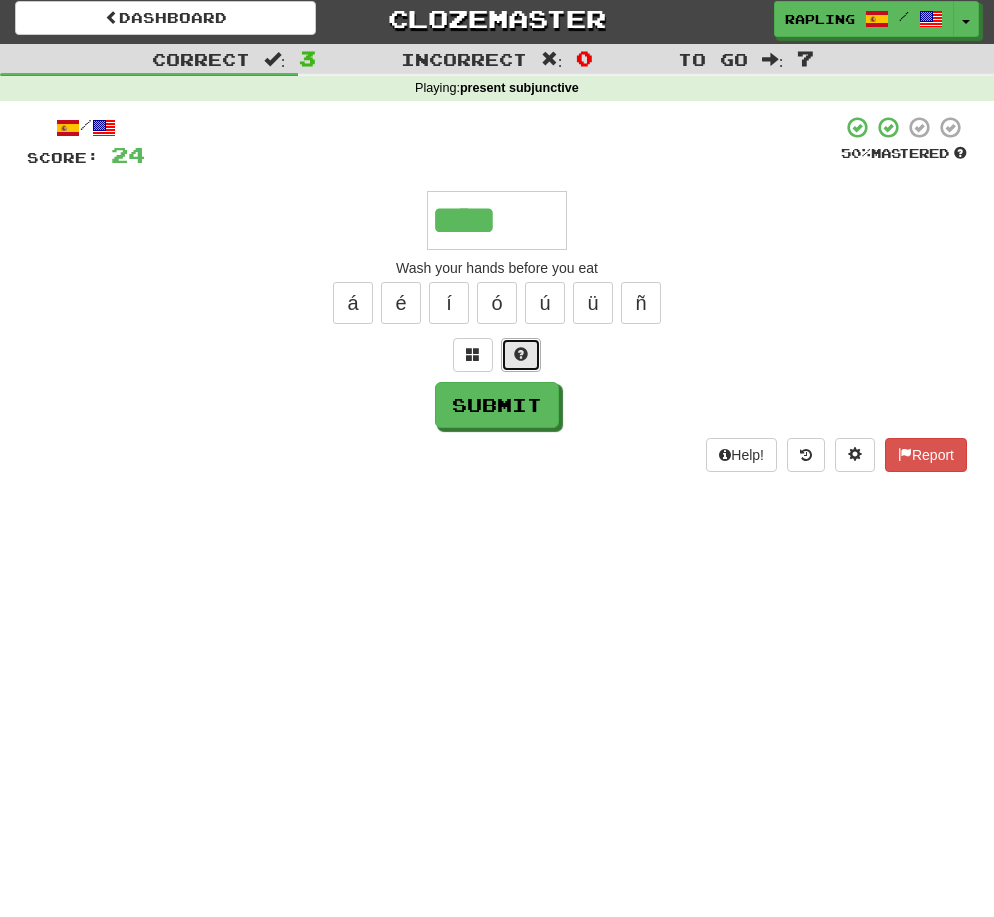 click at bounding box center (521, 354) 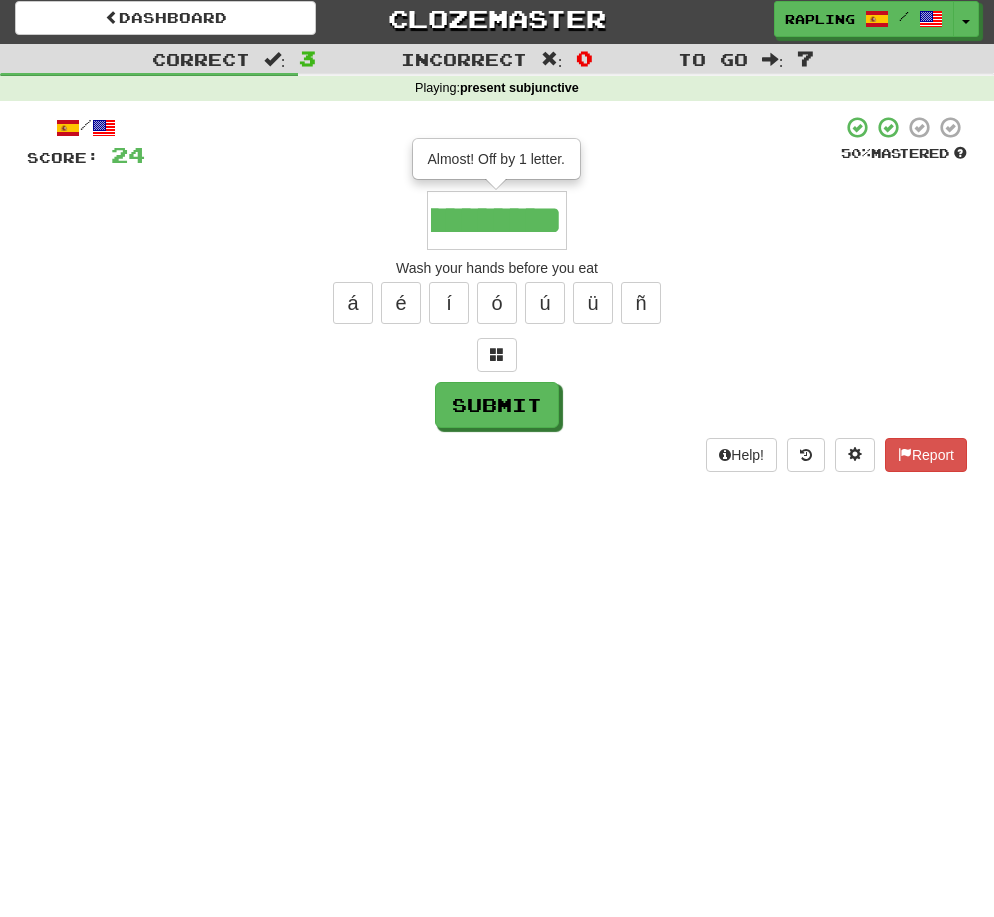 scroll, scrollTop: 0, scrollLeft: 590, axis: horizontal 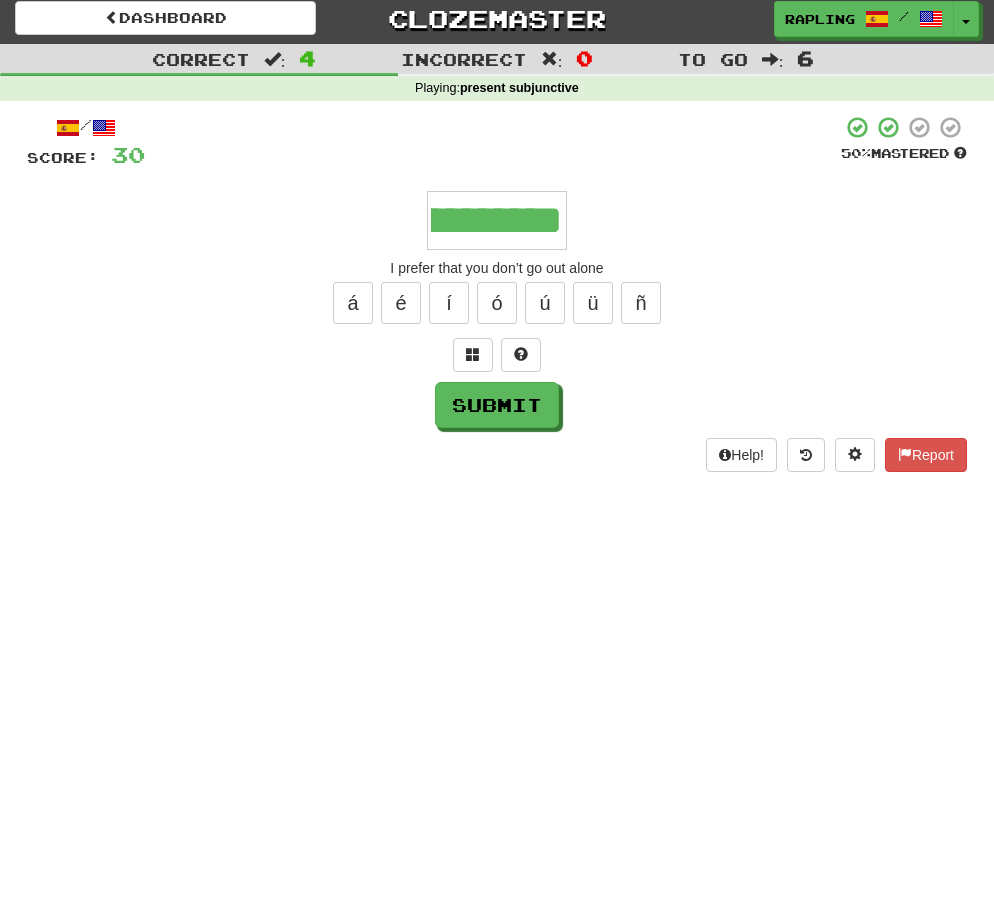 type on "**********" 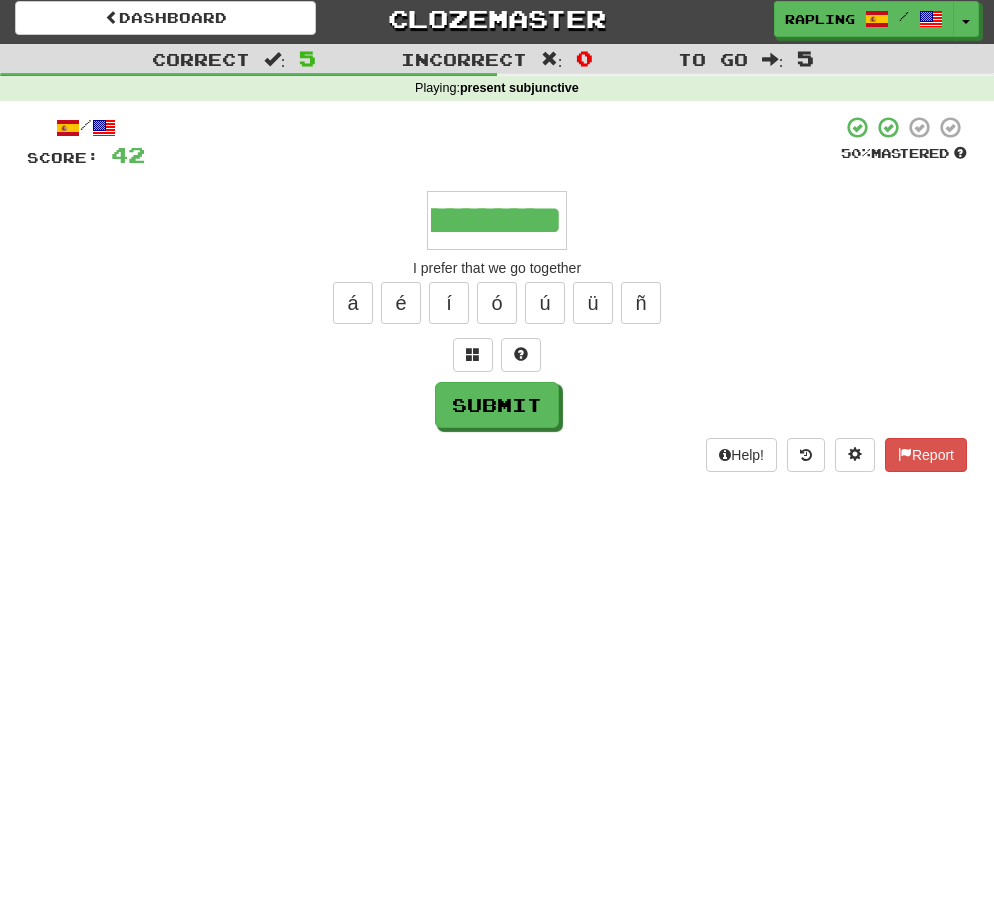 scroll, scrollTop: 0, scrollLeft: 398, axis: horizontal 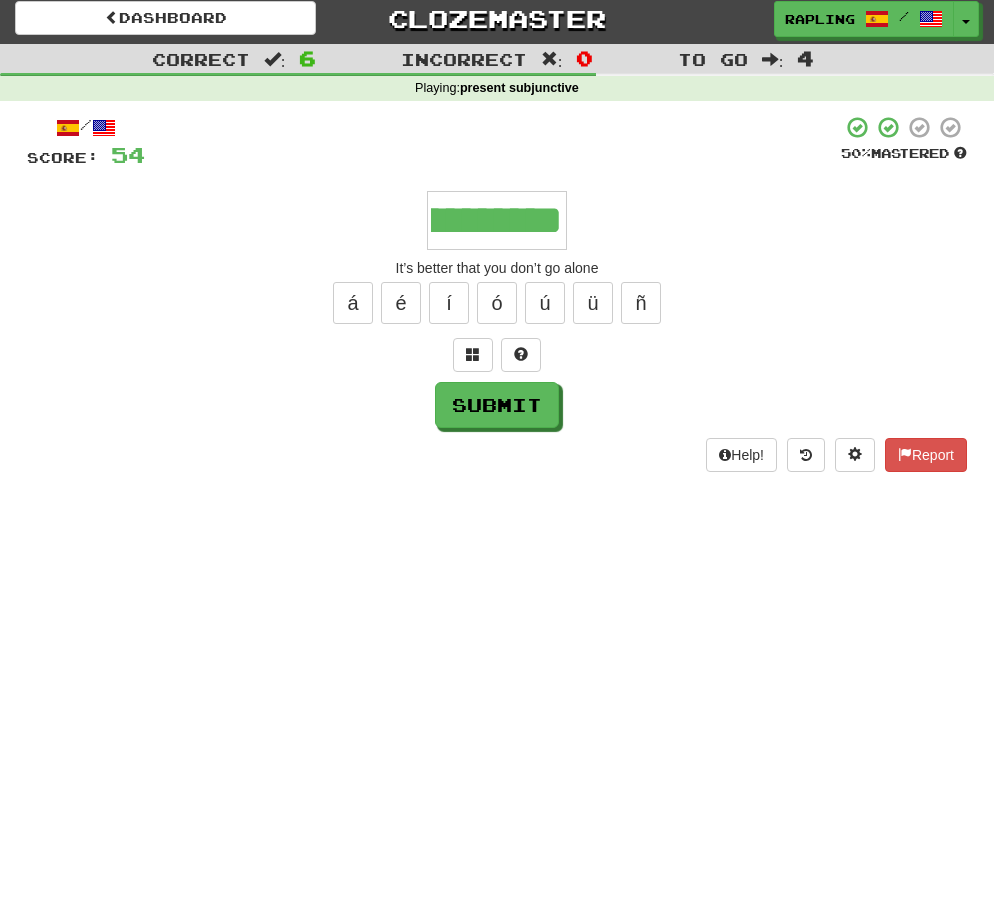 type on "**********" 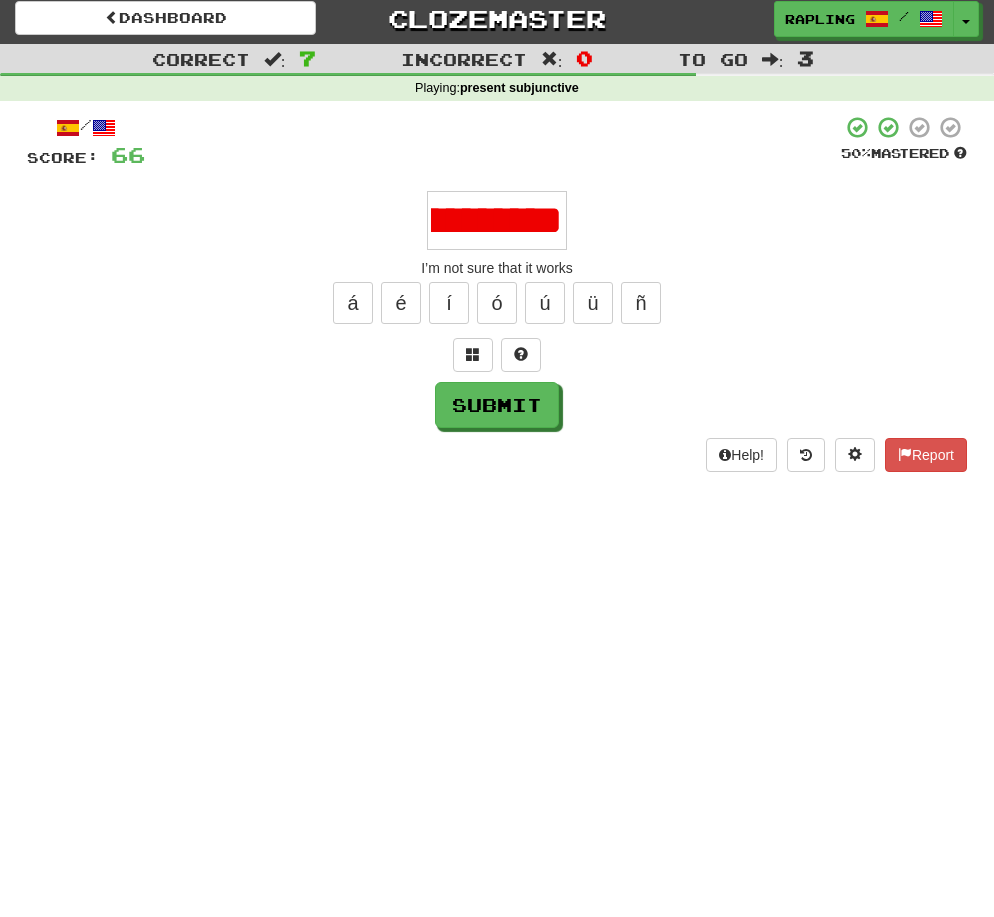 scroll, scrollTop: 0, scrollLeft: 180, axis: horizontal 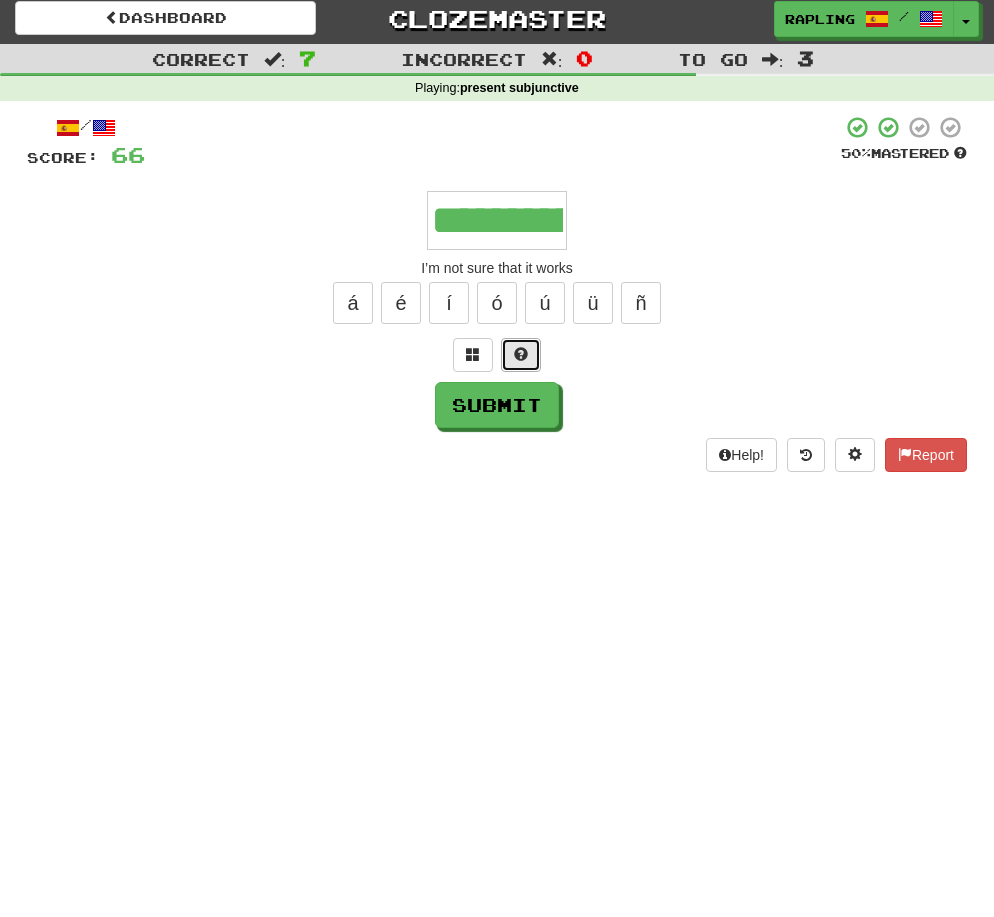 click at bounding box center [521, 354] 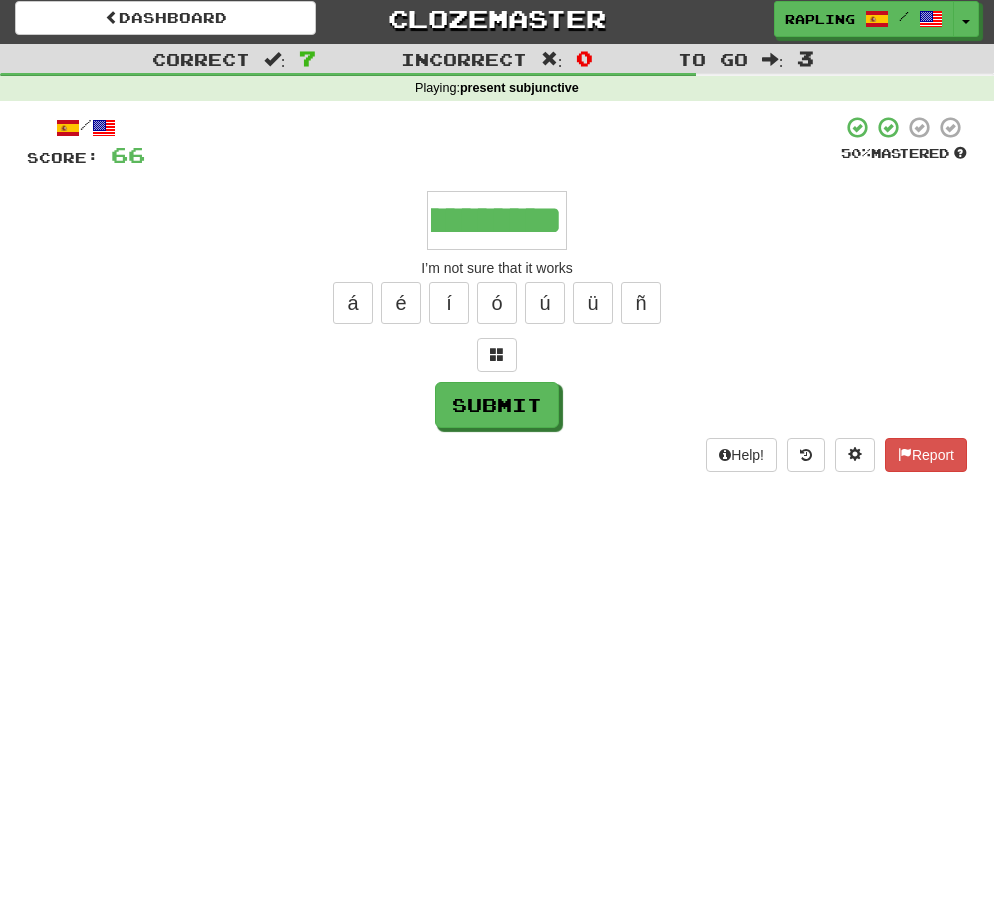 scroll, scrollTop: 0, scrollLeft: 490, axis: horizontal 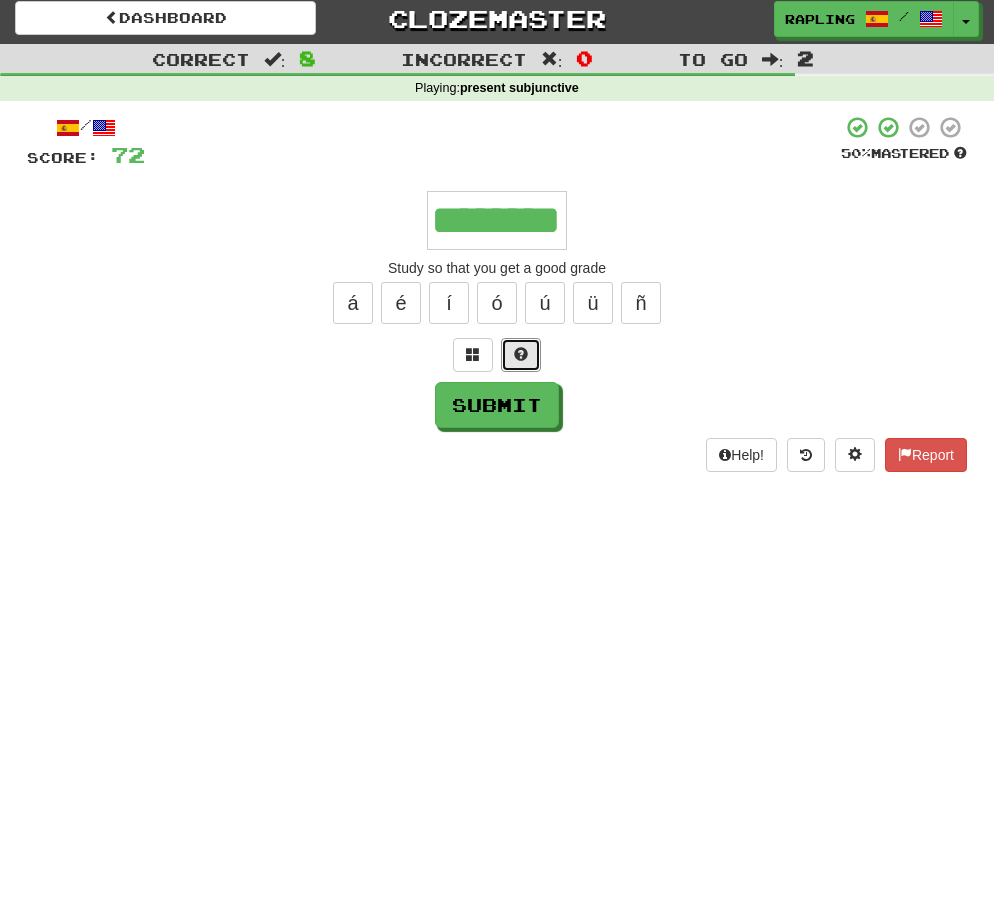 click at bounding box center [521, 354] 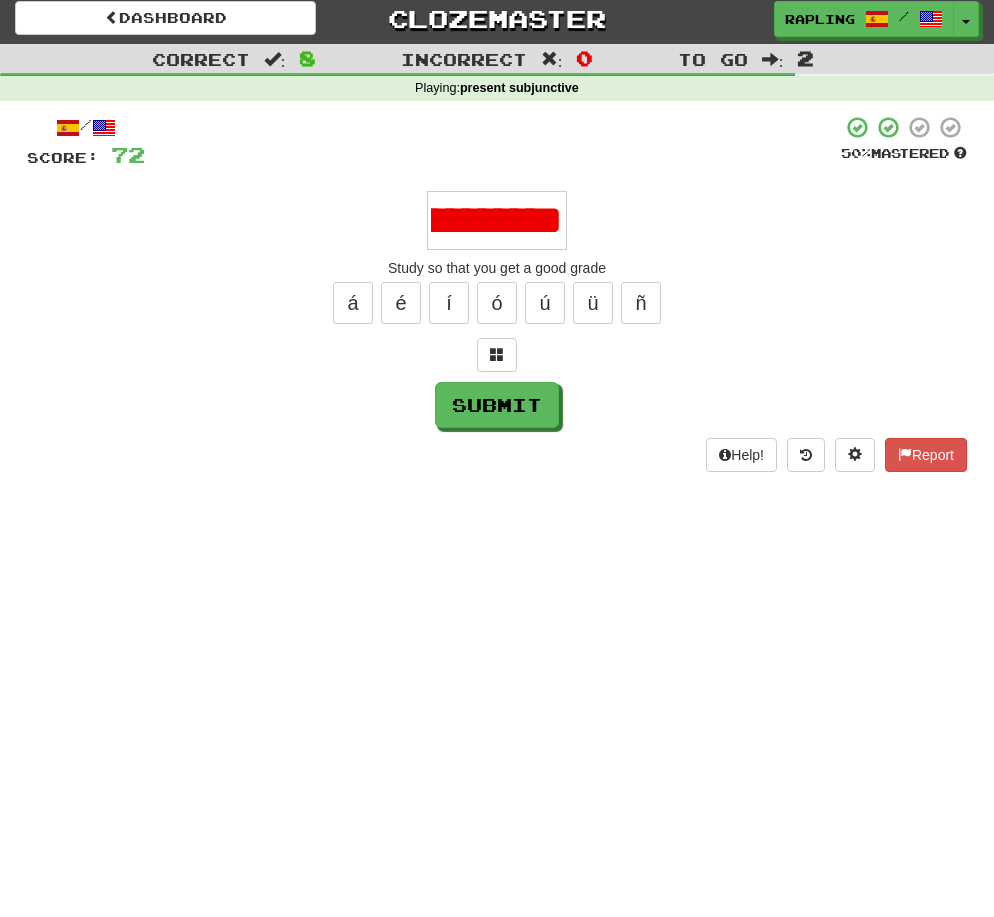scroll, scrollTop: 0, scrollLeft: 241, axis: horizontal 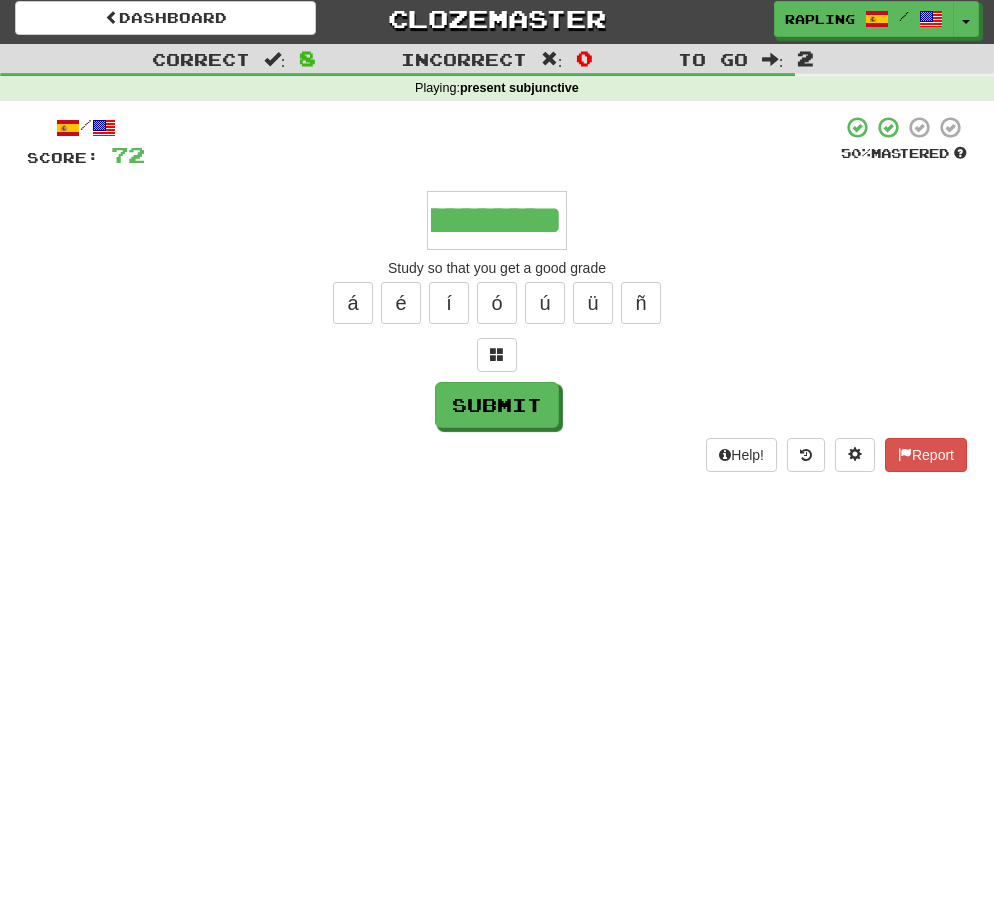 type on "**********" 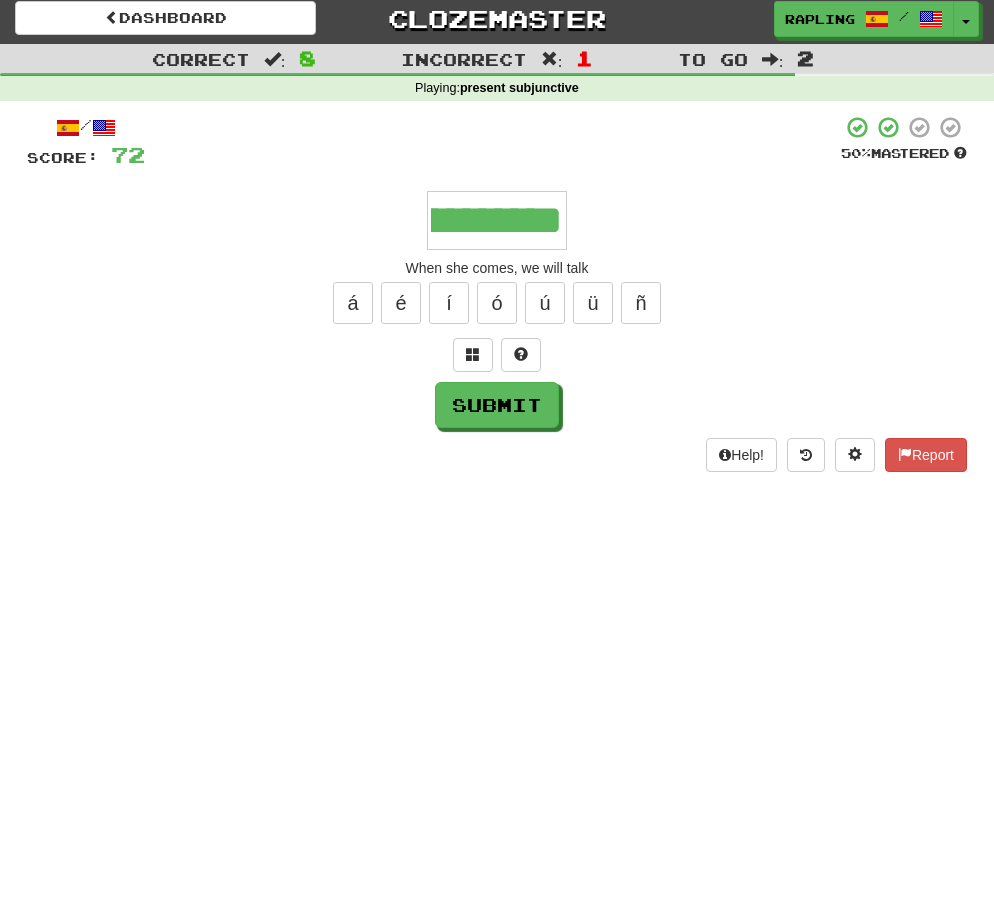 scroll, scrollTop: 0, scrollLeft: 452, axis: horizontal 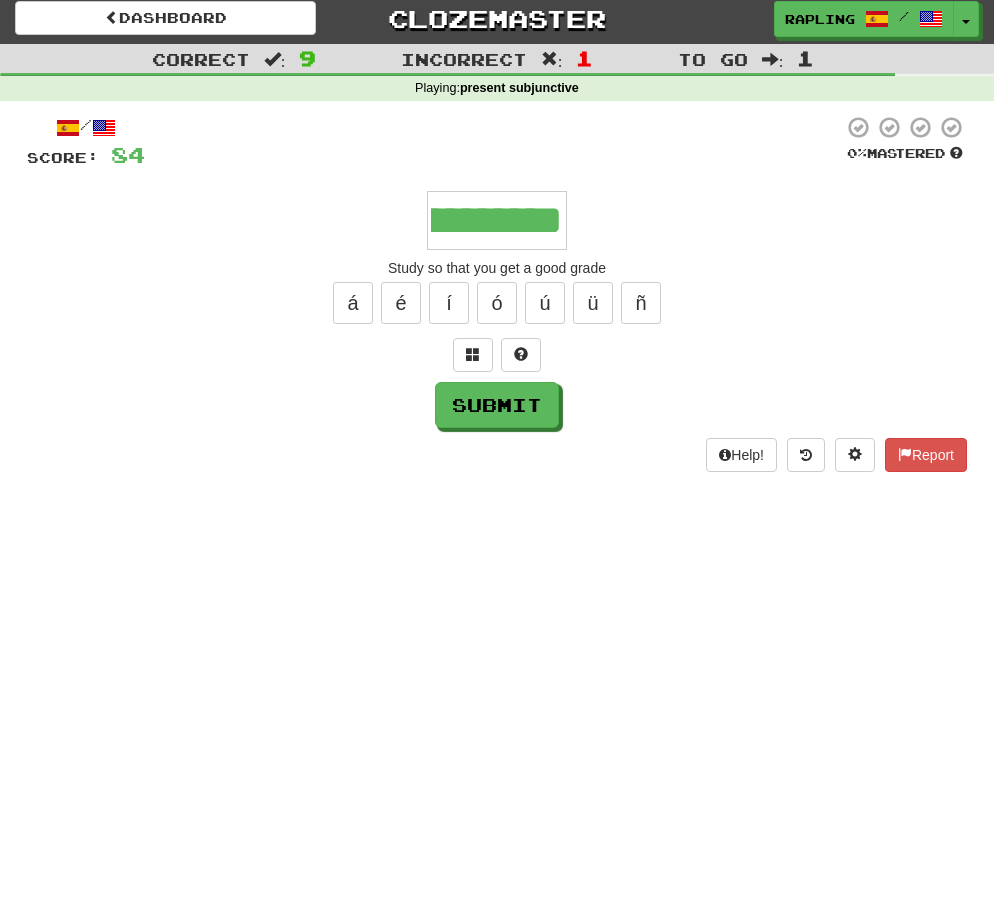 type on "**********" 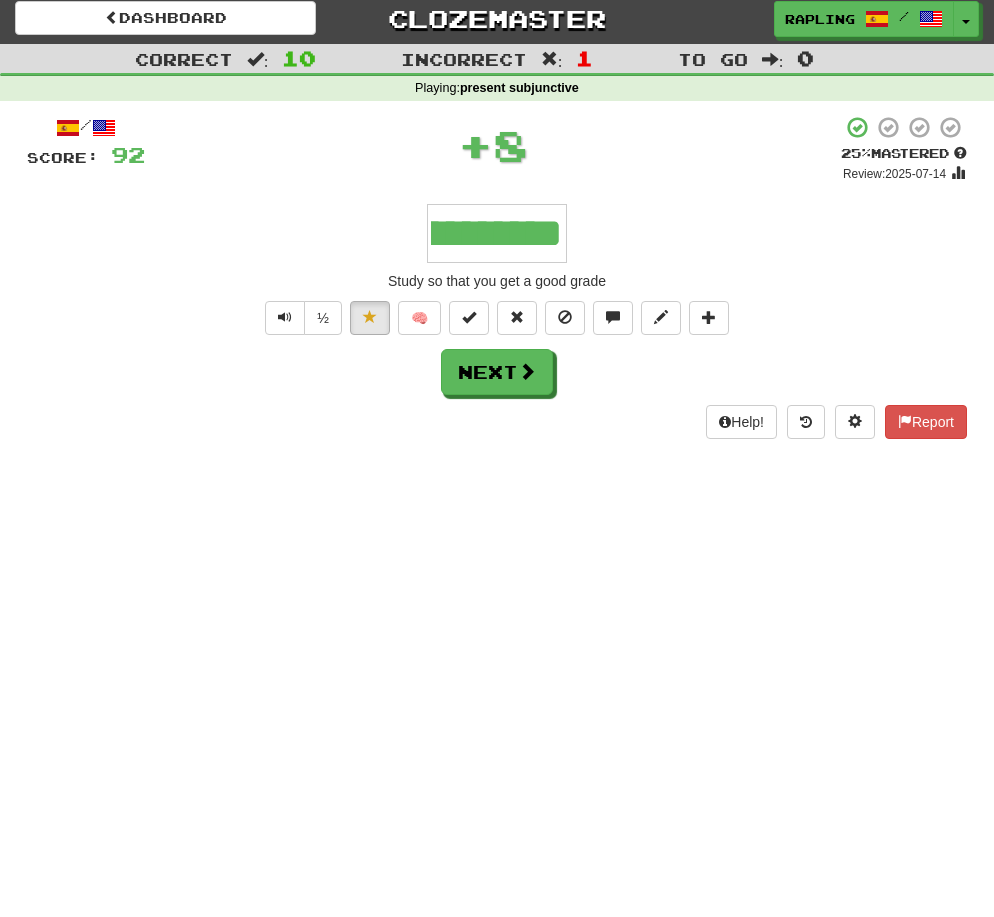 scroll, scrollTop: 0, scrollLeft: 0, axis: both 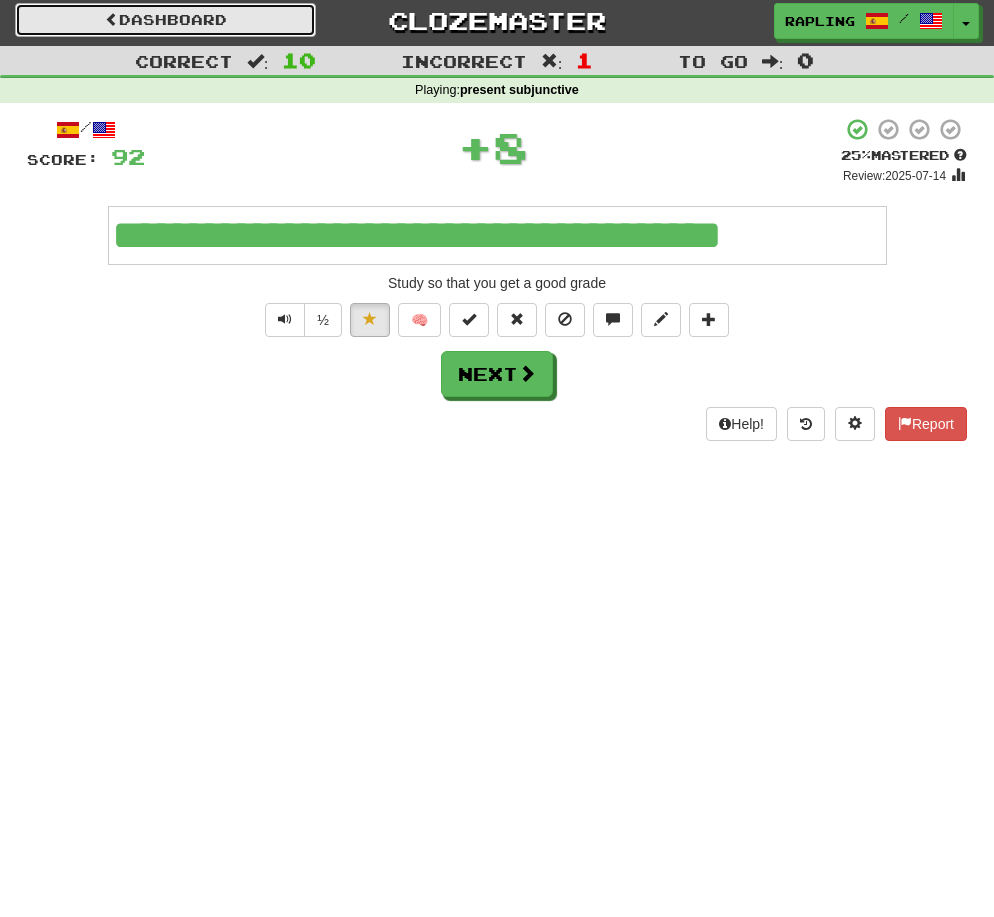 click on "Dashboard" at bounding box center (165, 20) 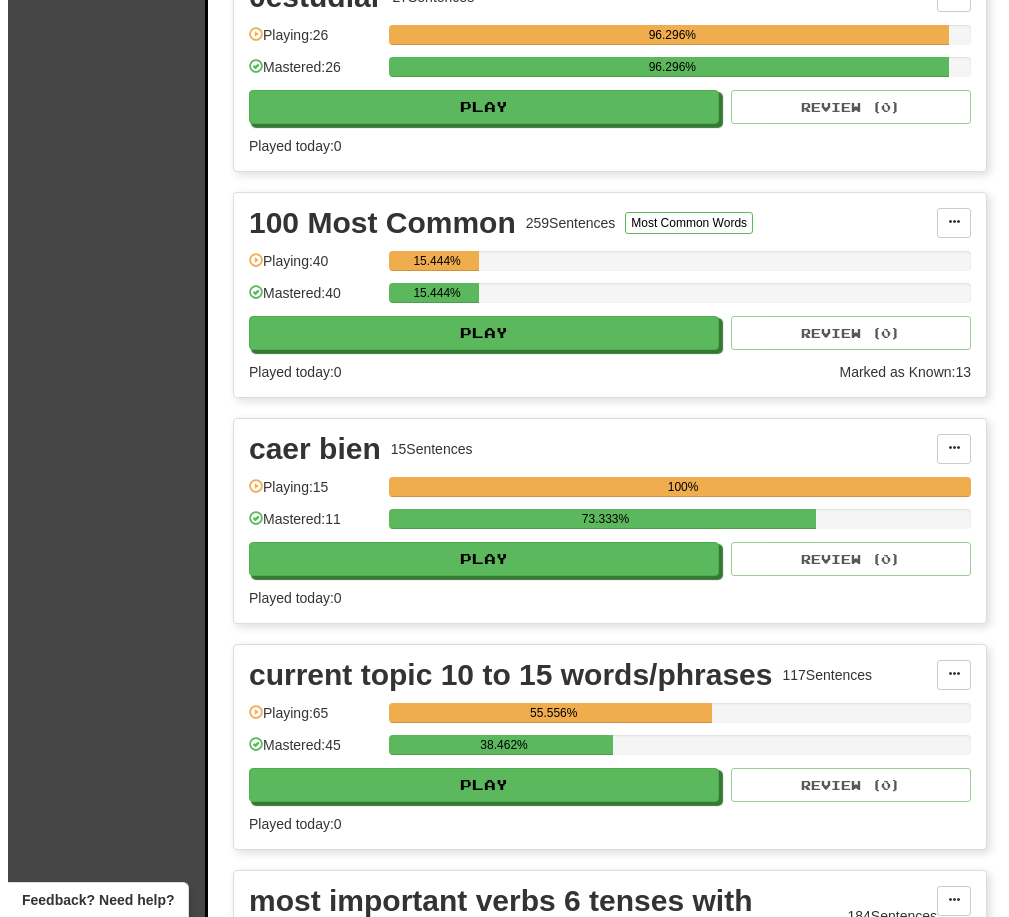 scroll, scrollTop: 1272, scrollLeft: 0, axis: vertical 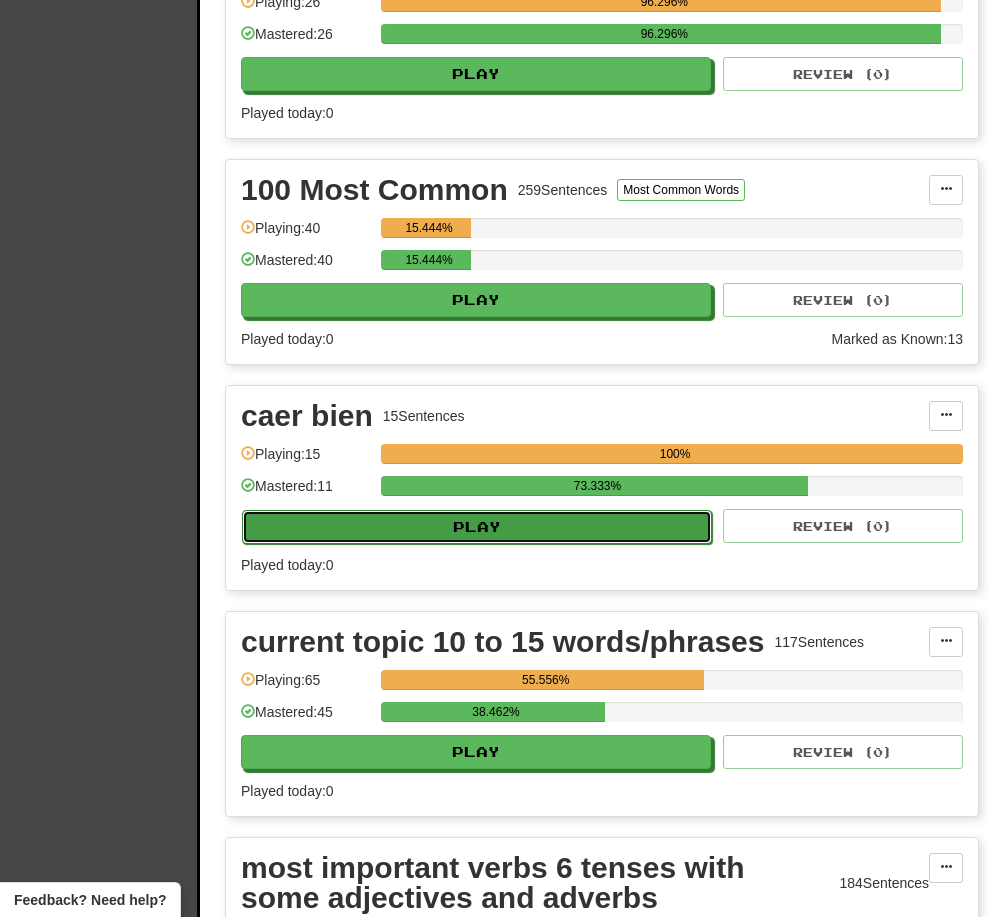 click on "Play" at bounding box center [477, 527] 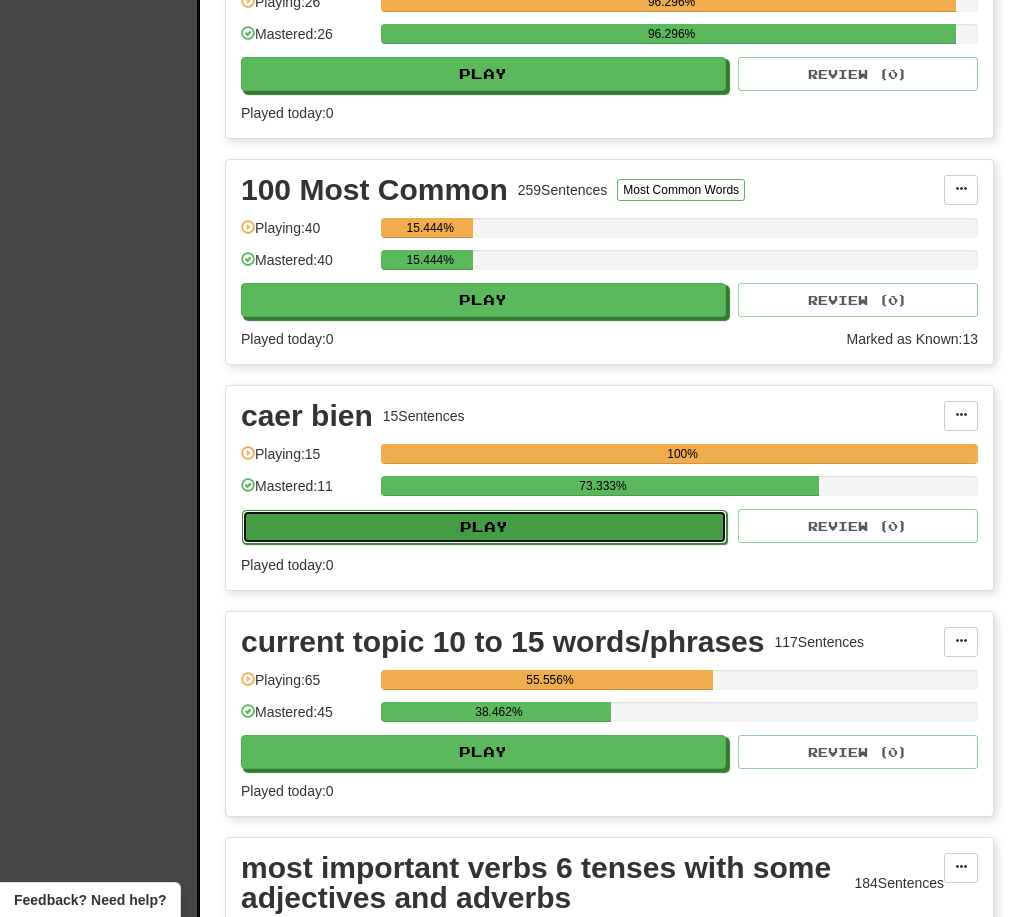 select on "**" 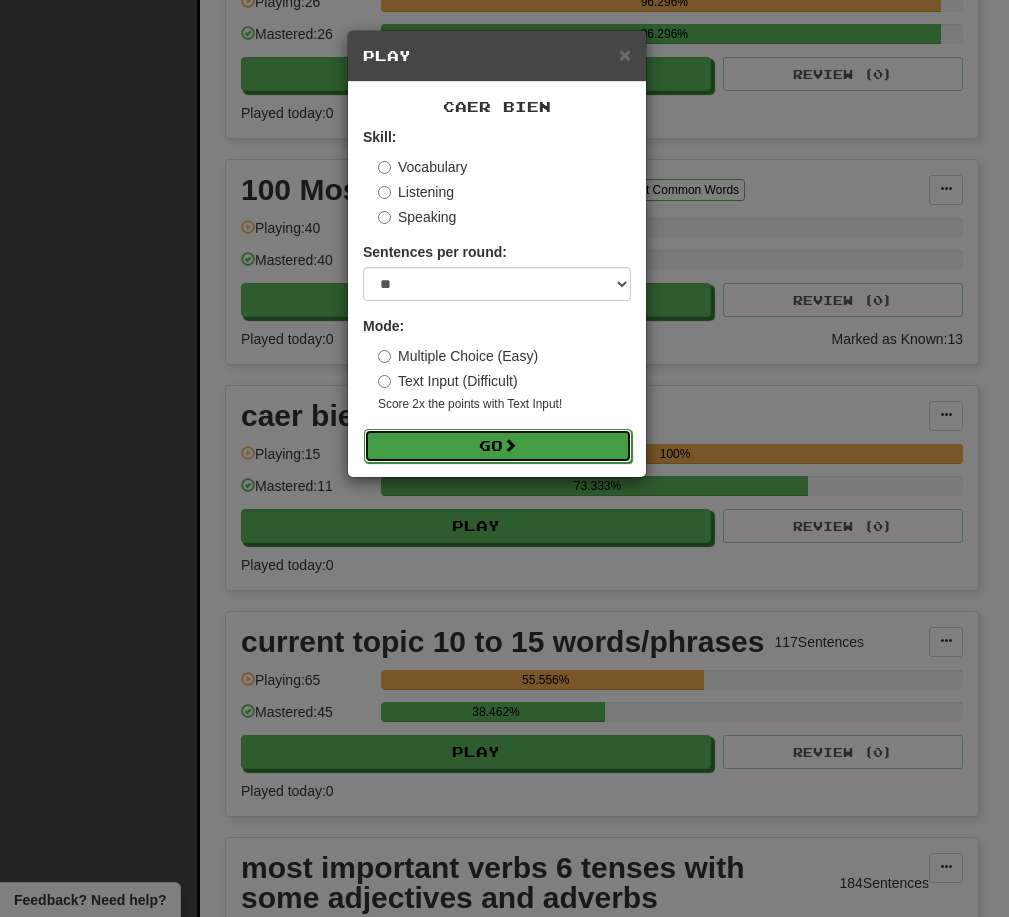 click on "Go" at bounding box center [498, 446] 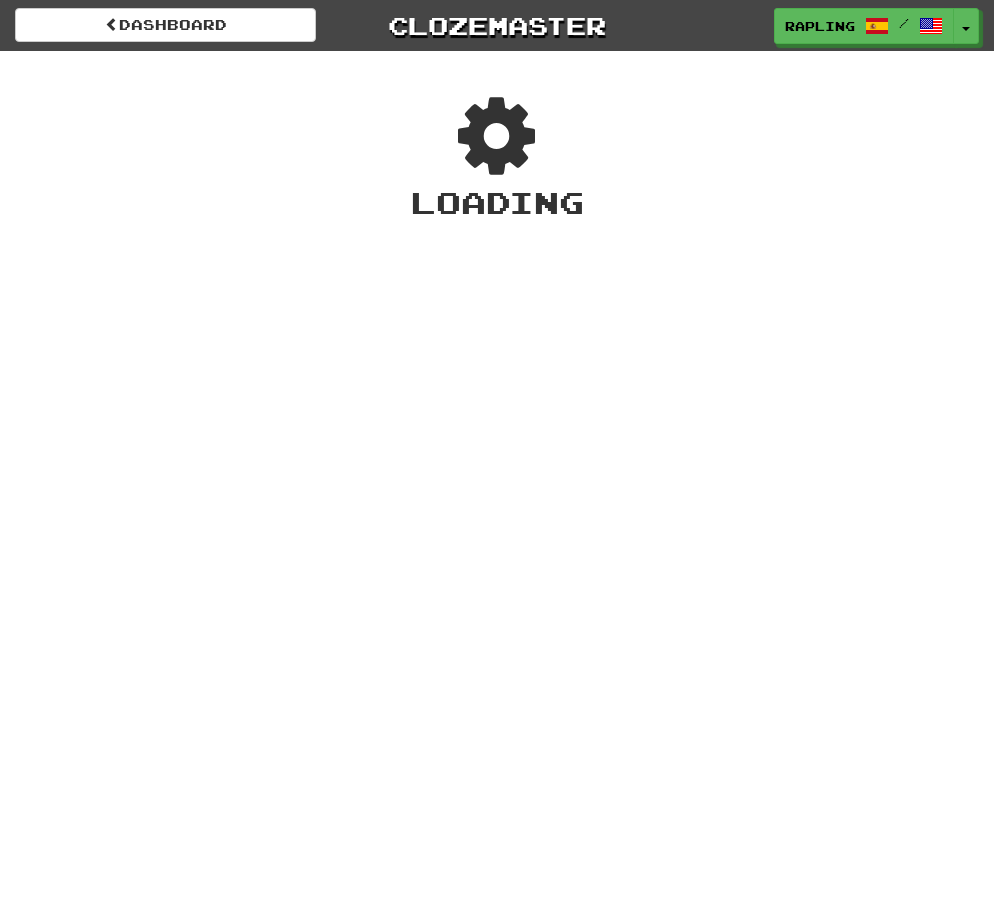 scroll, scrollTop: 0, scrollLeft: 0, axis: both 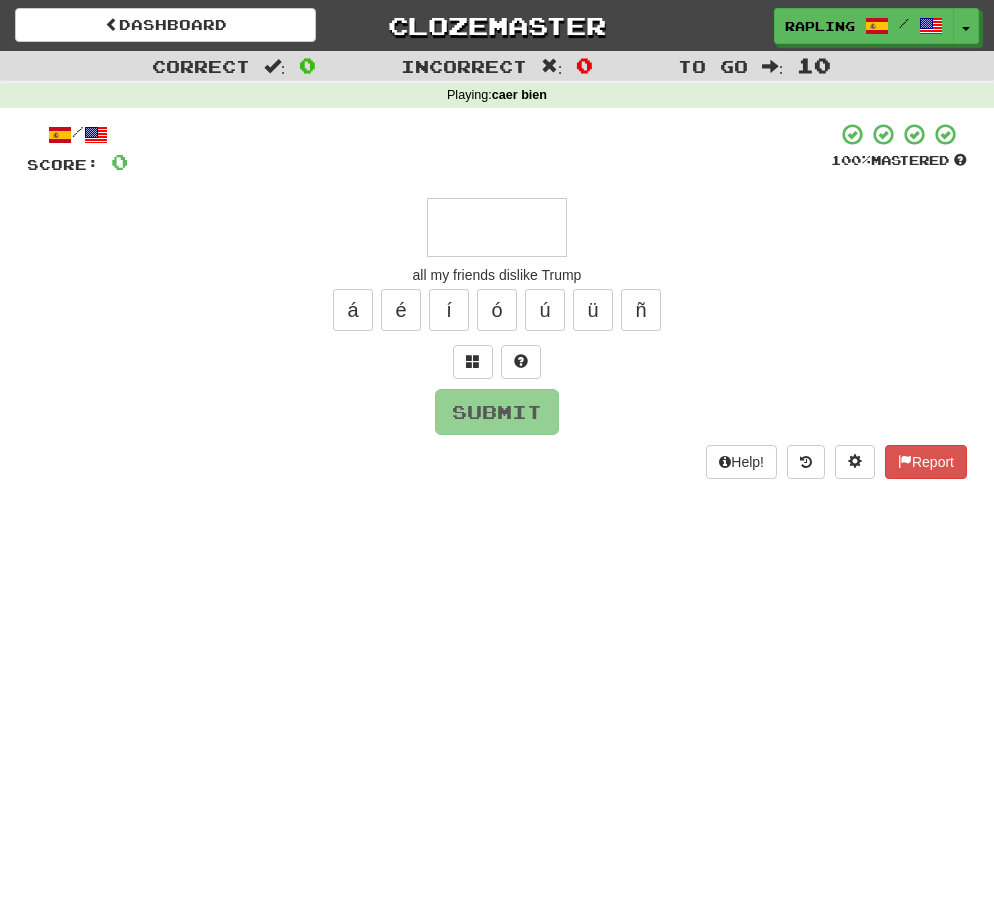 type on "*" 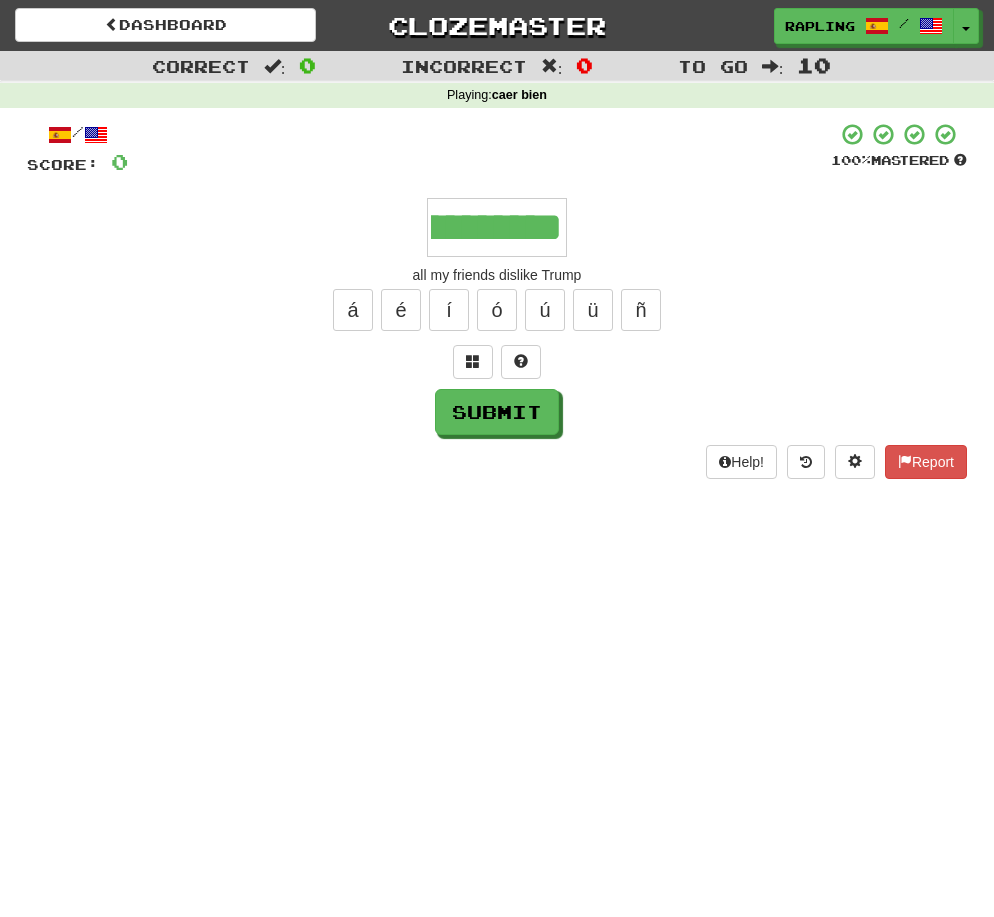 scroll, scrollTop: 0, scrollLeft: 582, axis: horizontal 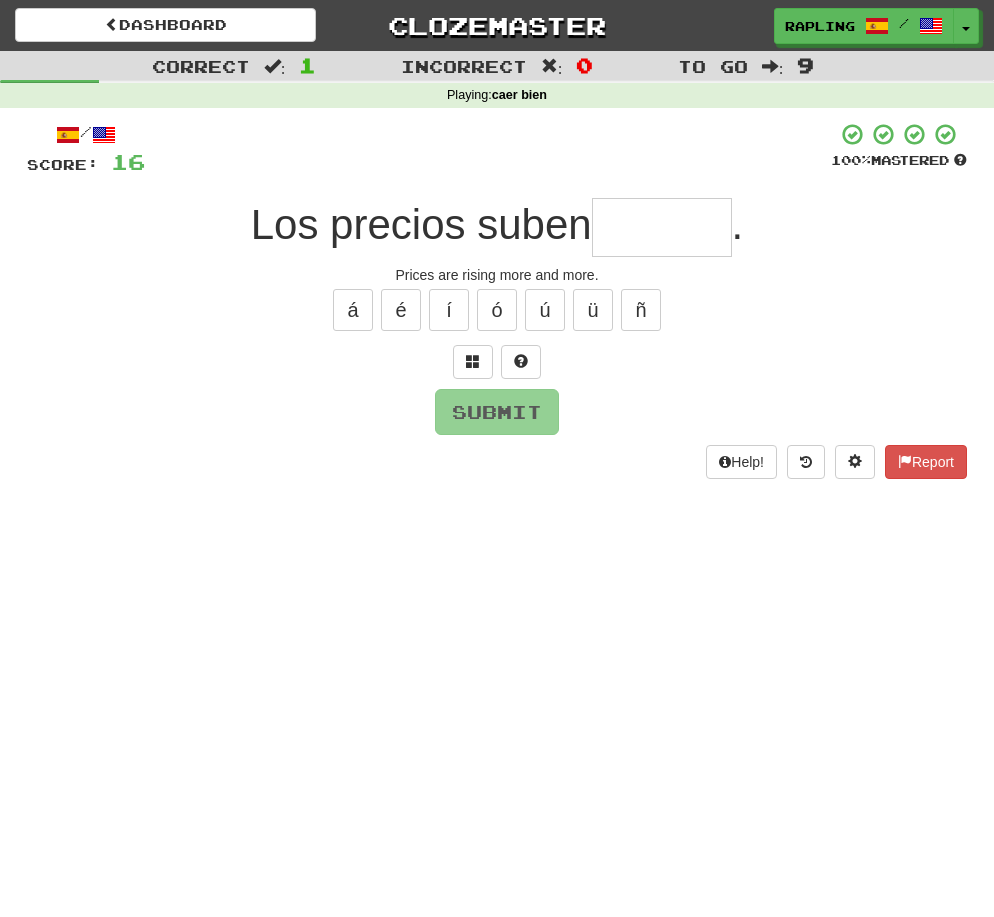 type on "*" 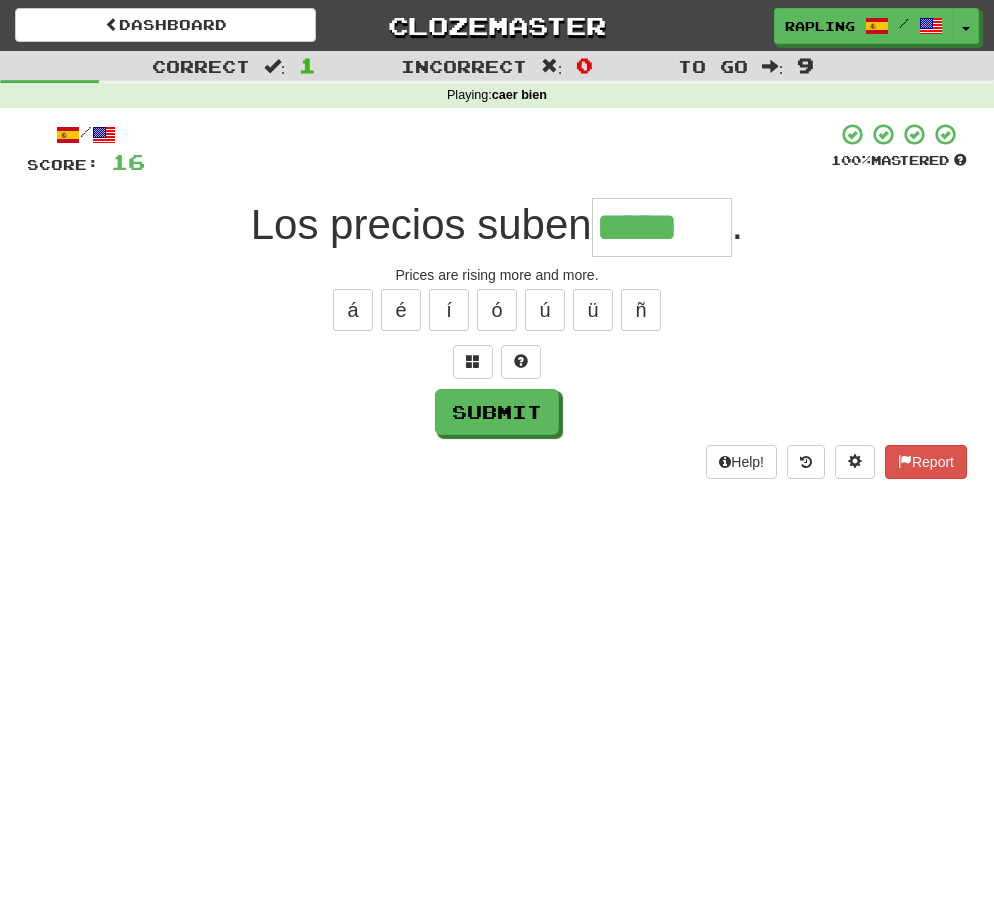 scroll, scrollTop: 0, scrollLeft: 0, axis: both 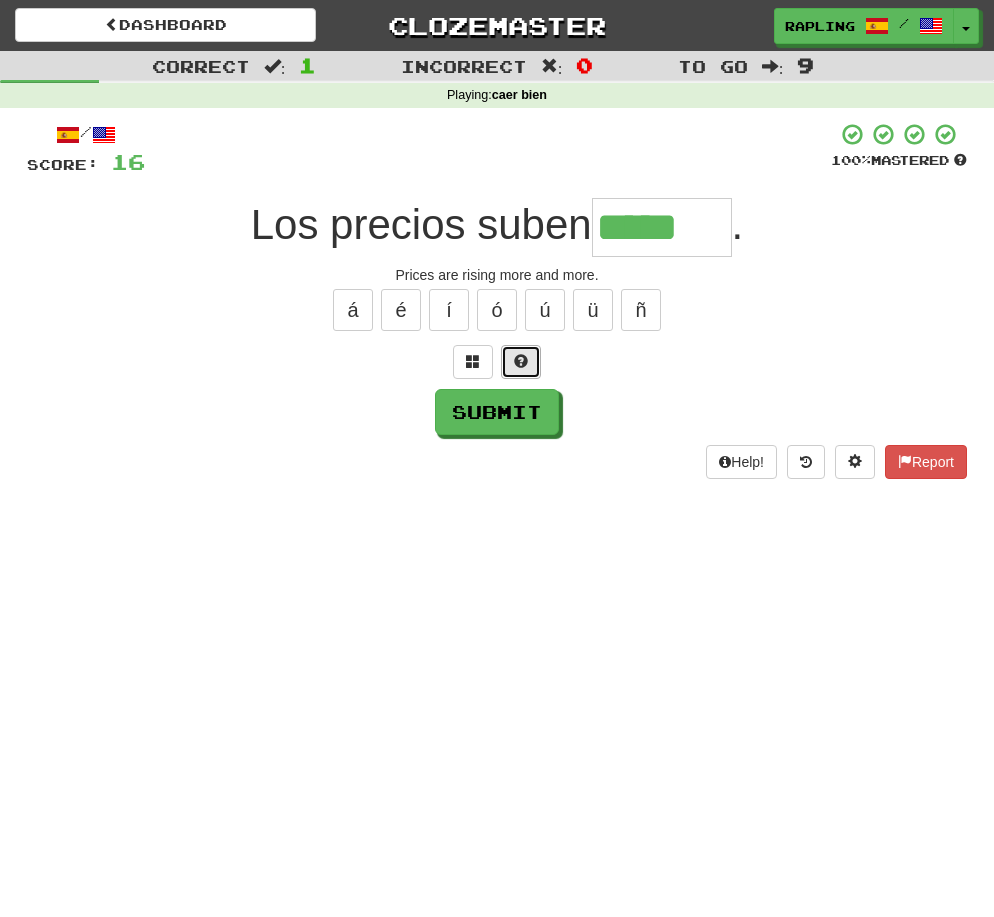 click at bounding box center (521, 361) 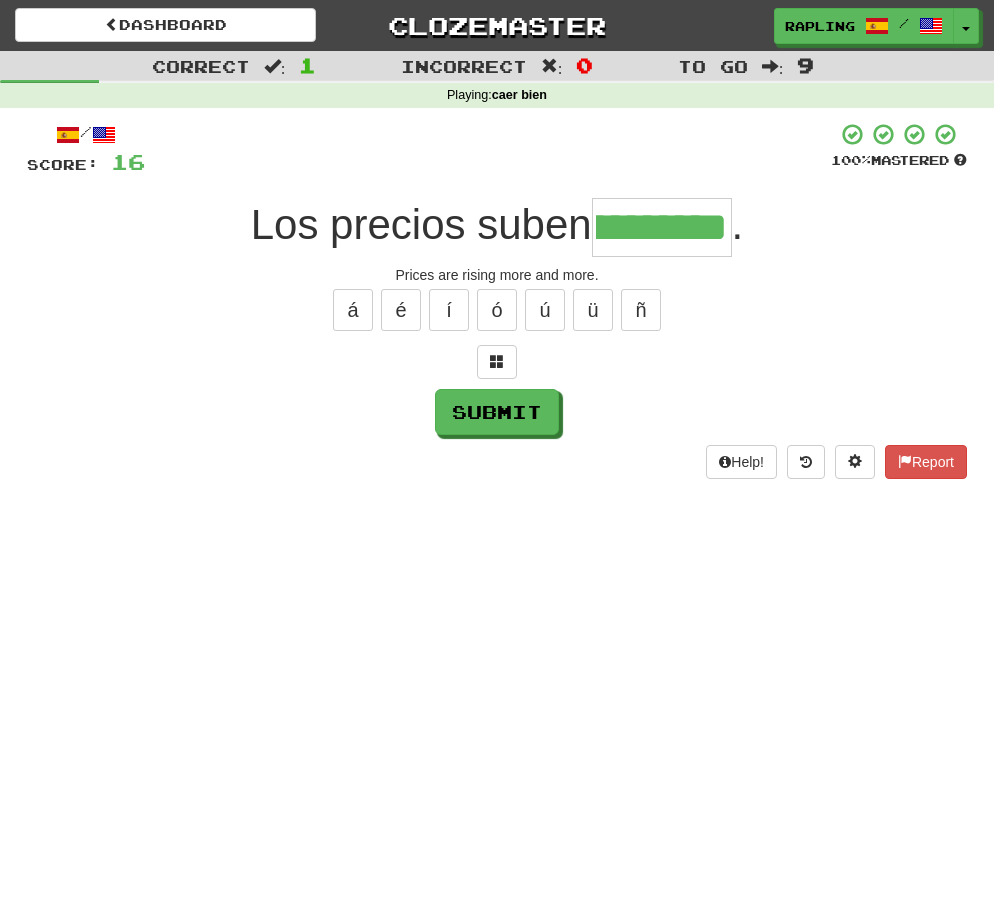 scroll, scrollTop: 0, scrollLeft: 127, axis: horizontal 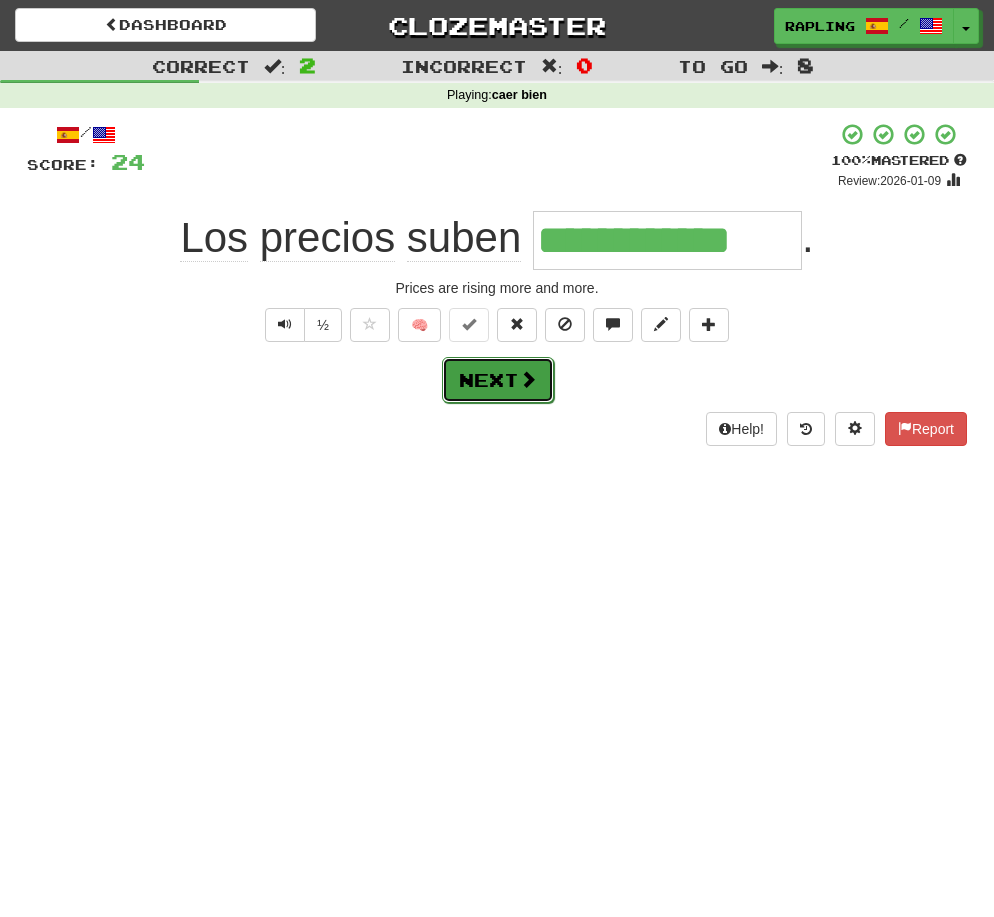 click on "Next" at bounding box center (498, 380) 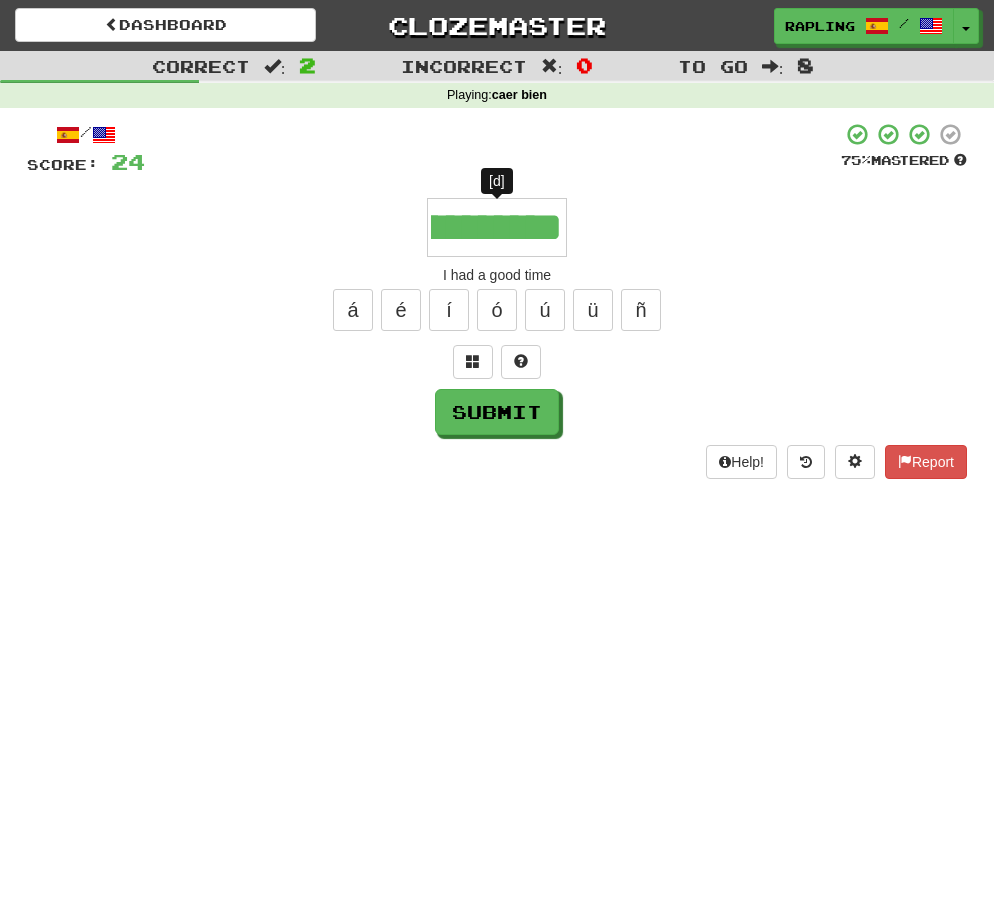 scroll, scrollTop: 0, scrollLeft: 52, axis: horizontal 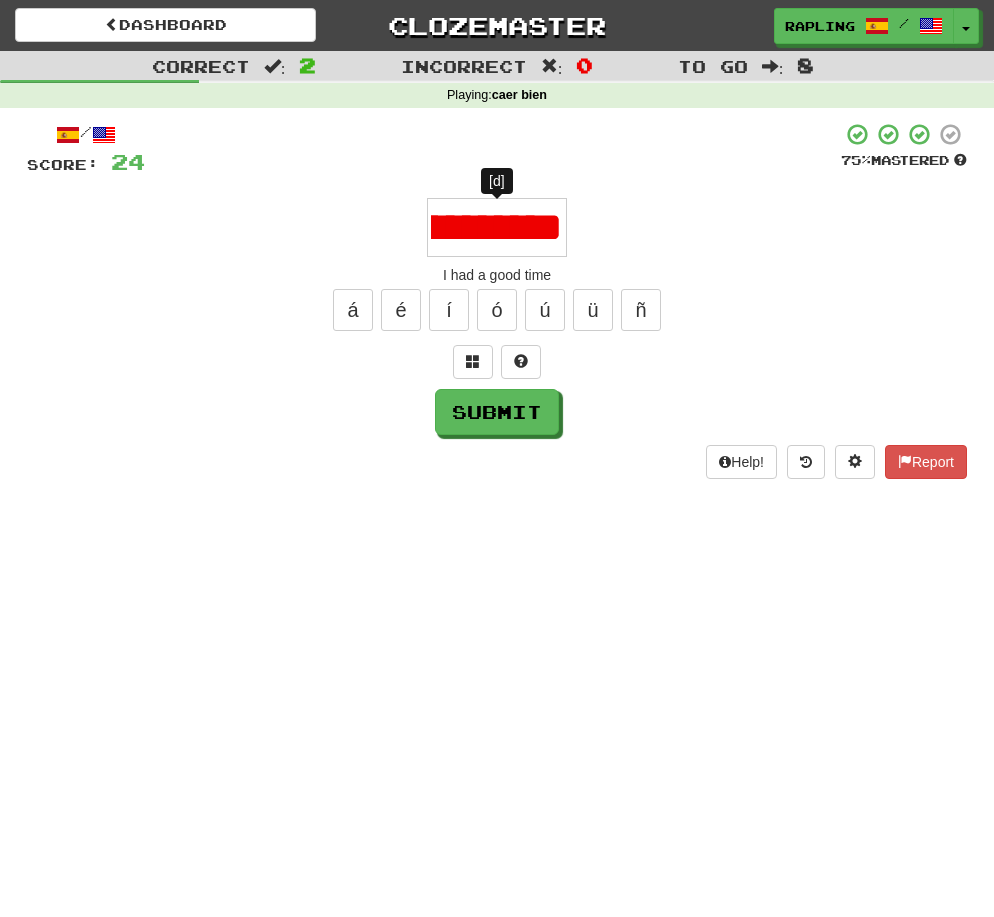 type on "**********" 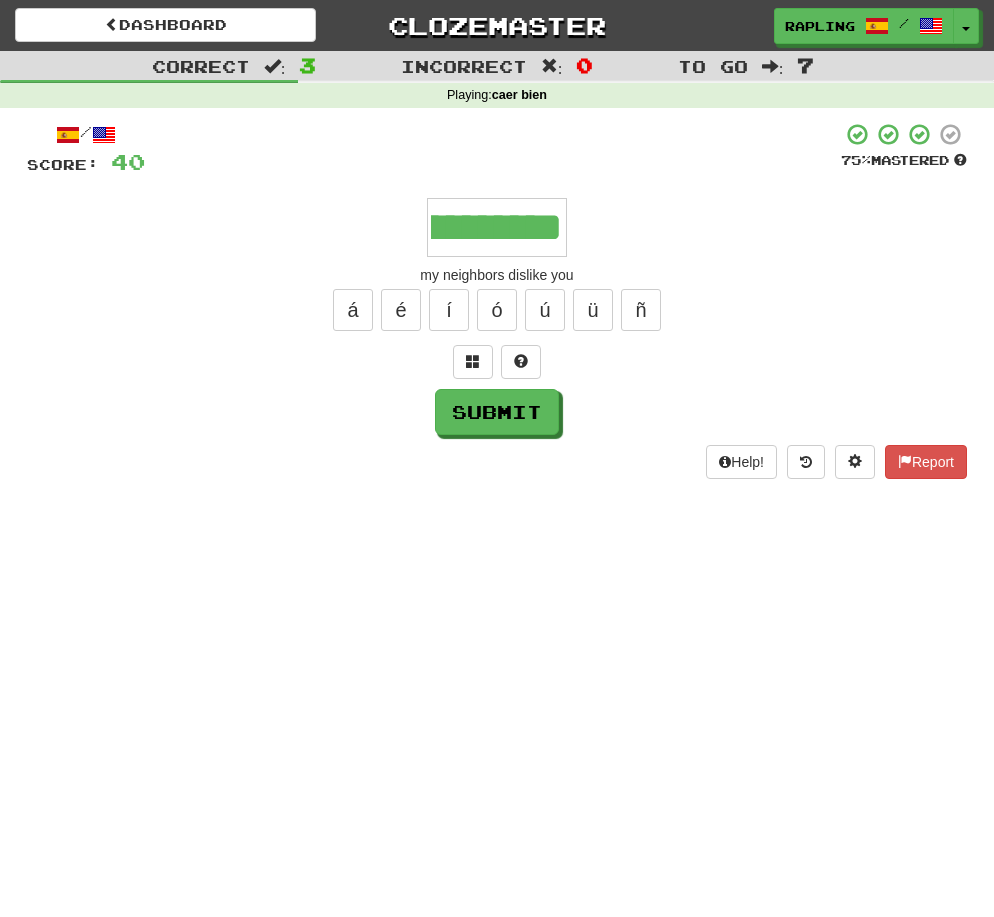 scroll, scrollTop: 0, scrollLeft: 368, axis: horizontal 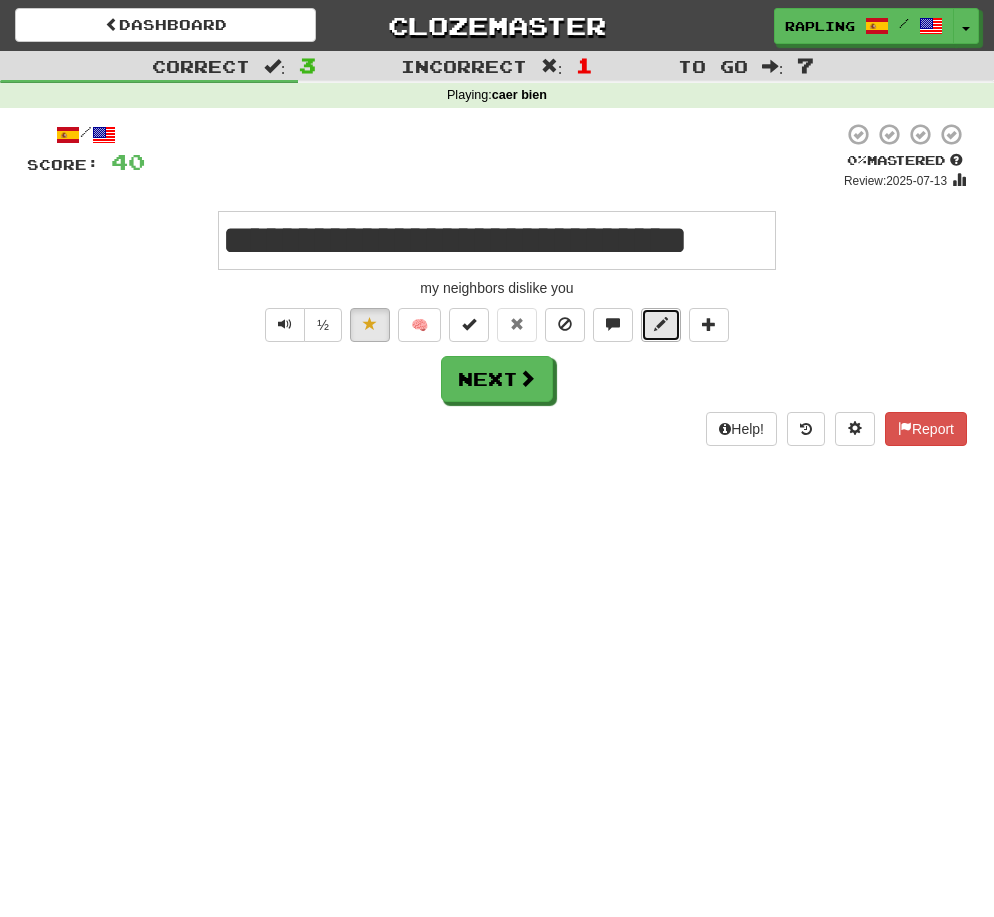 click at bounding box center [661, 325] 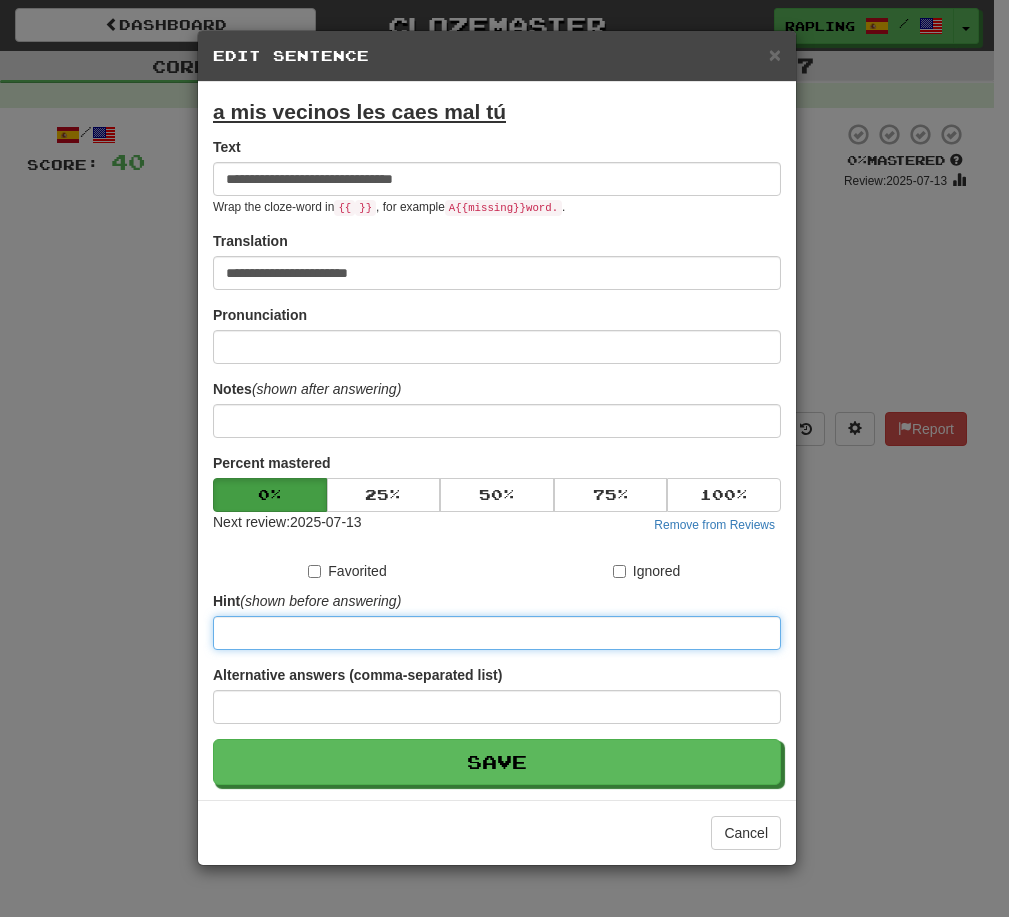 click at bounding box center [497, 633] 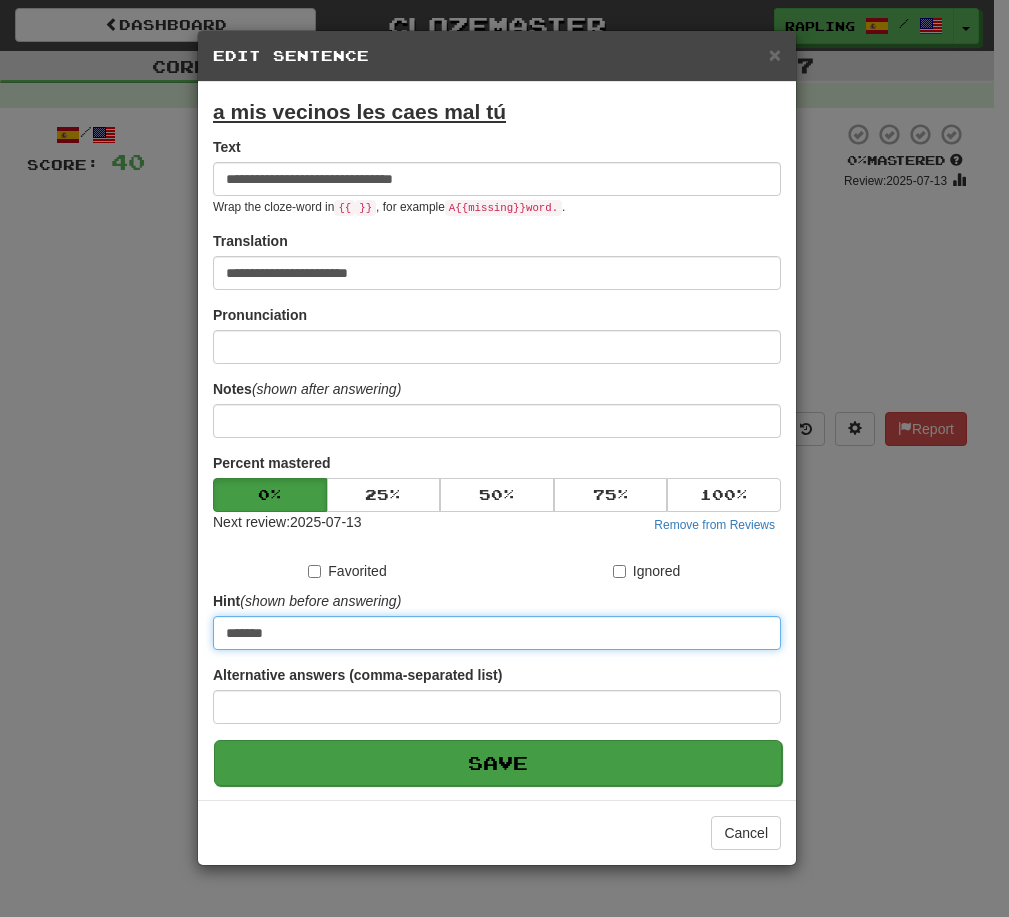 type on "*******" 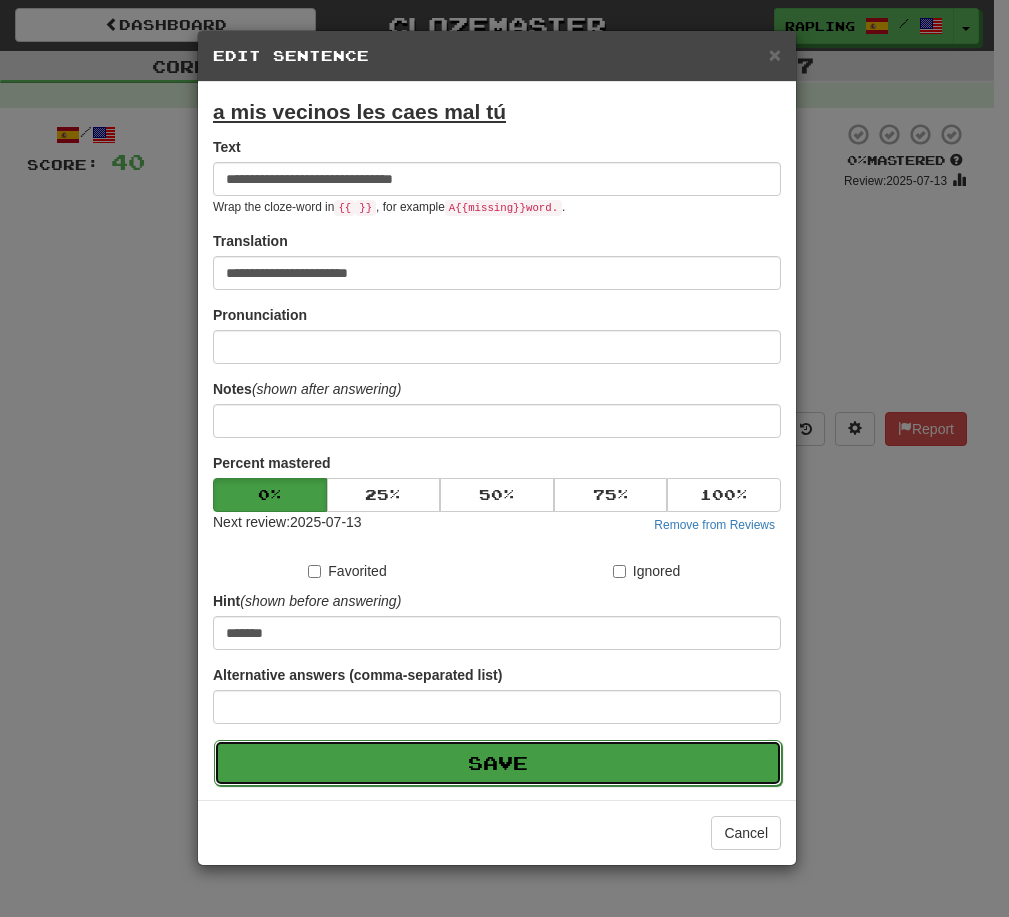 click on "Save" at bounding box center [498, 763] 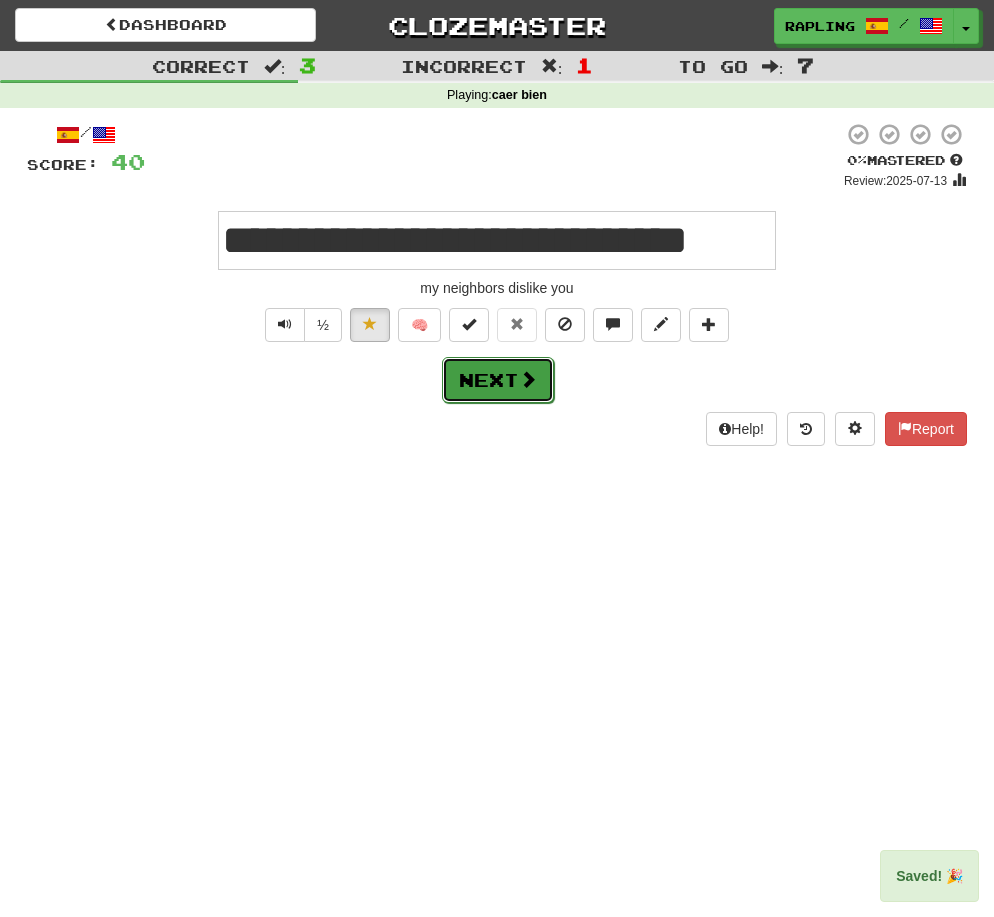 click on "Next" at bounding box center (498, 380) 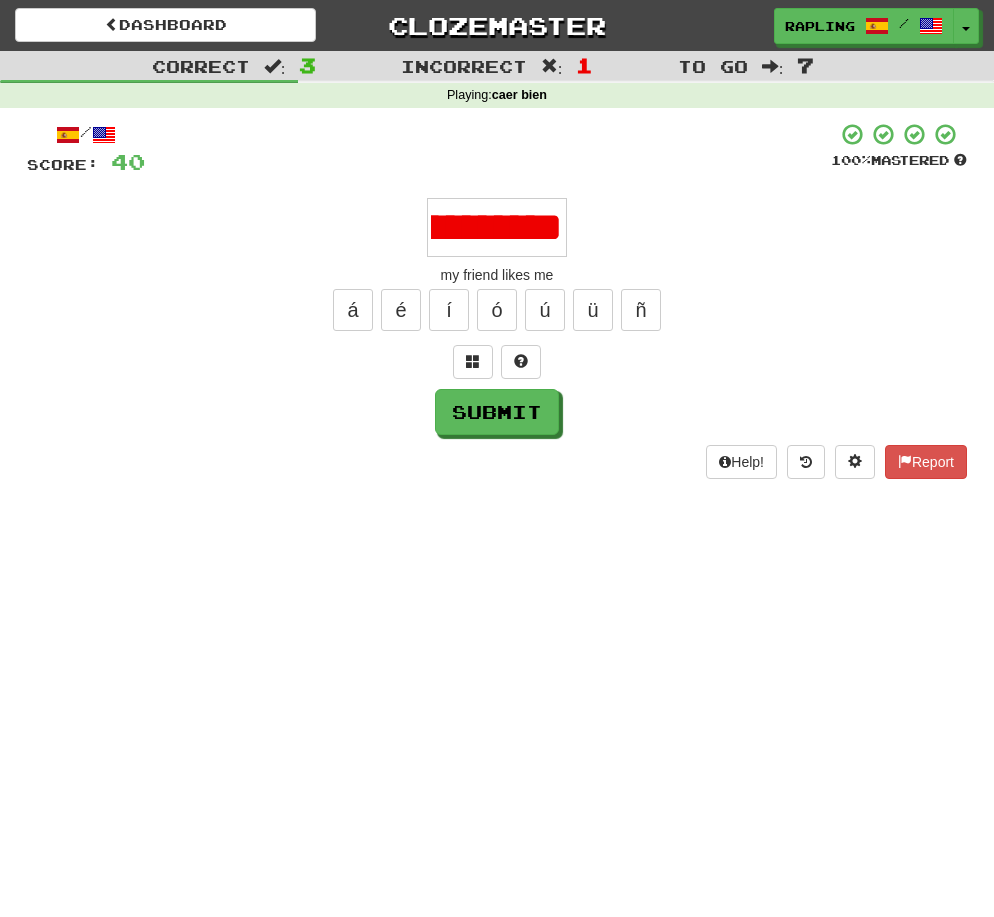 scroll, scrollTop: 0, scrollLeft: 244, axis: horizontal 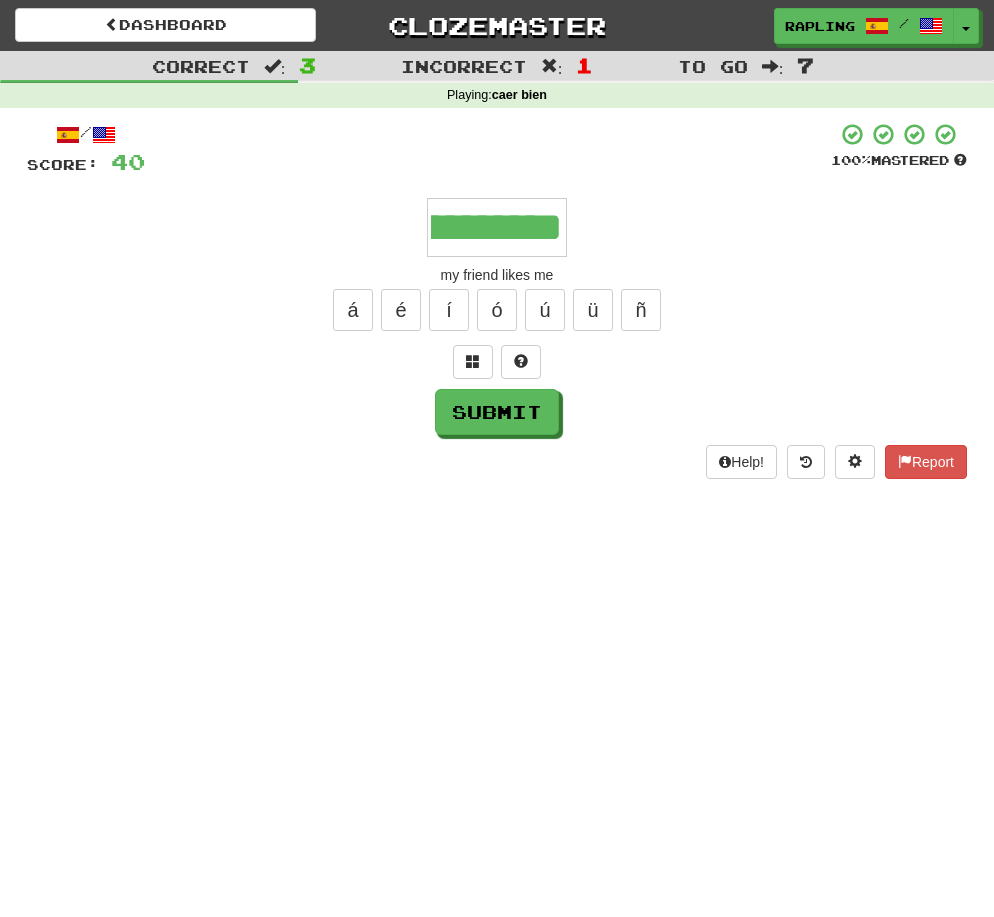 type on "**********" 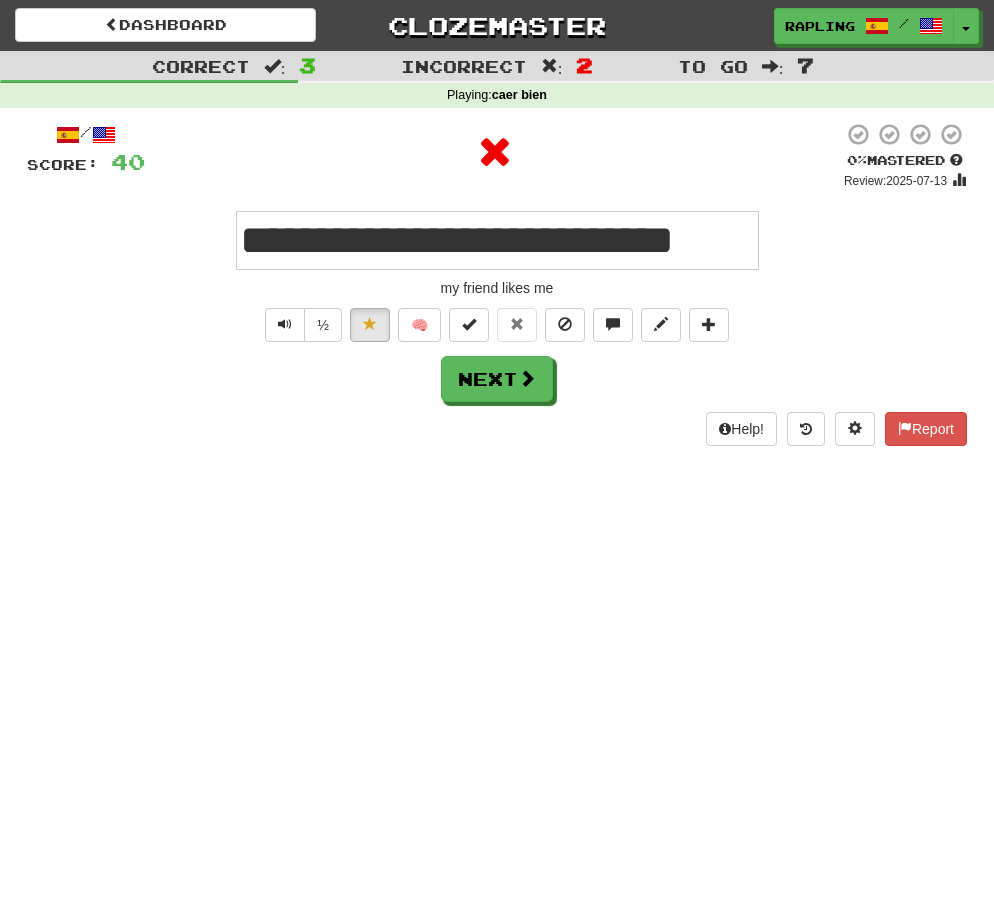 scroll, scrollTop: 0, scrollLeft: 0, axis: both 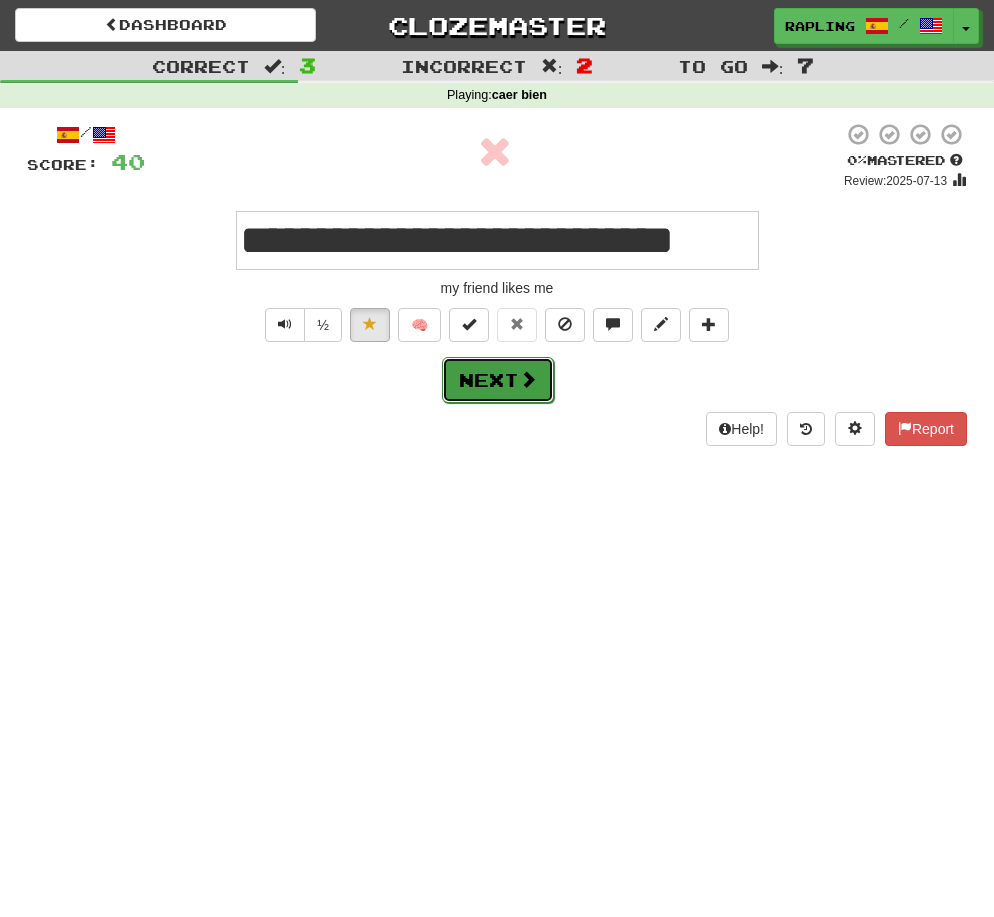 click on "Next" at bounding box center [498, 380] 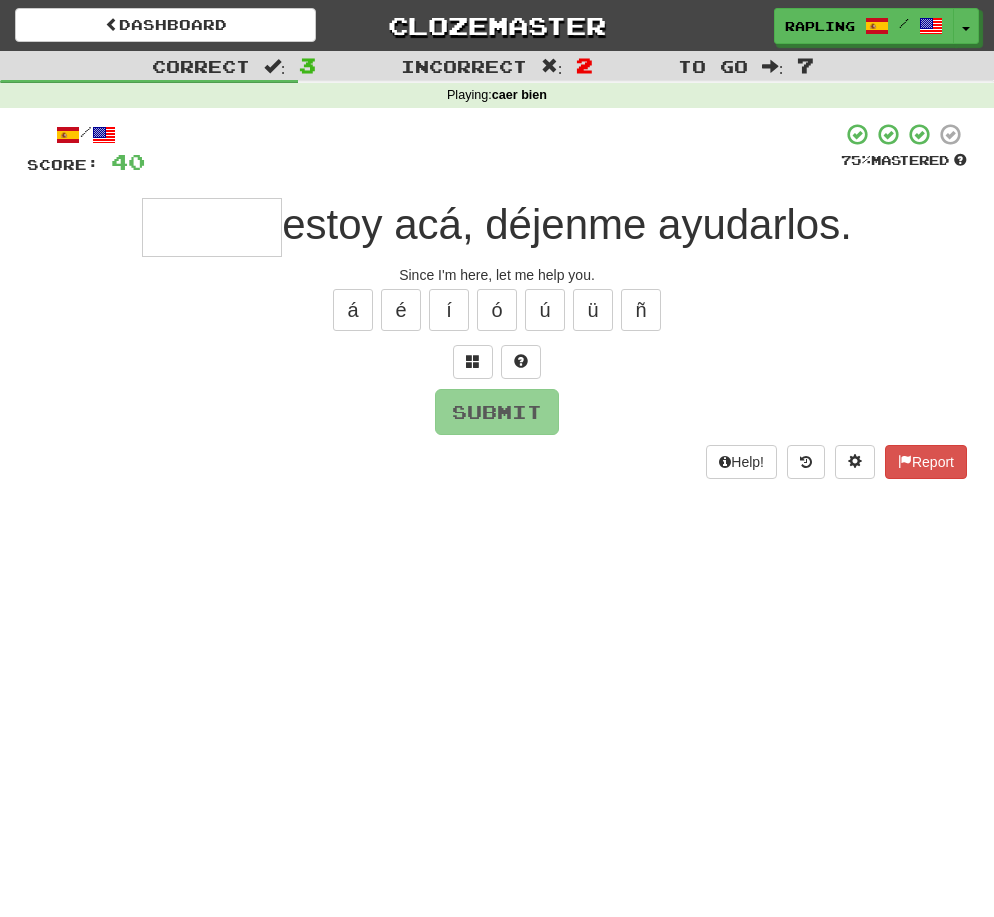 type on "*" 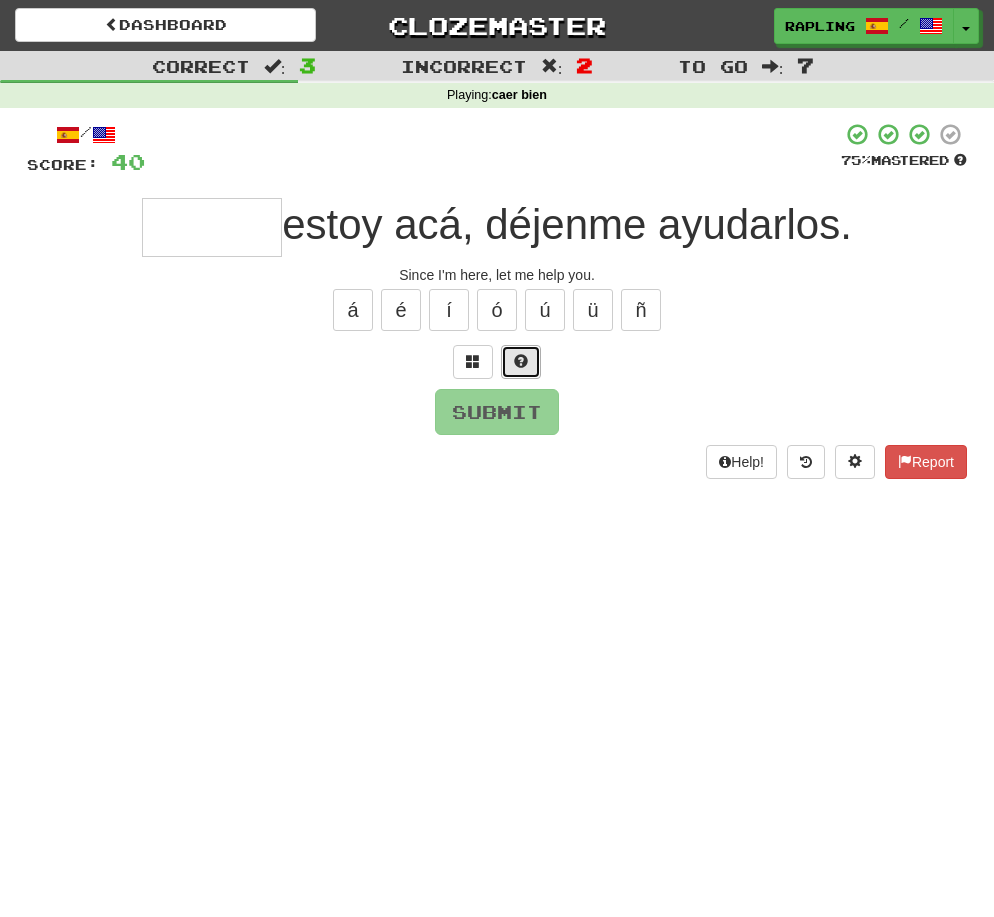 click at bounding box center [521, 362] 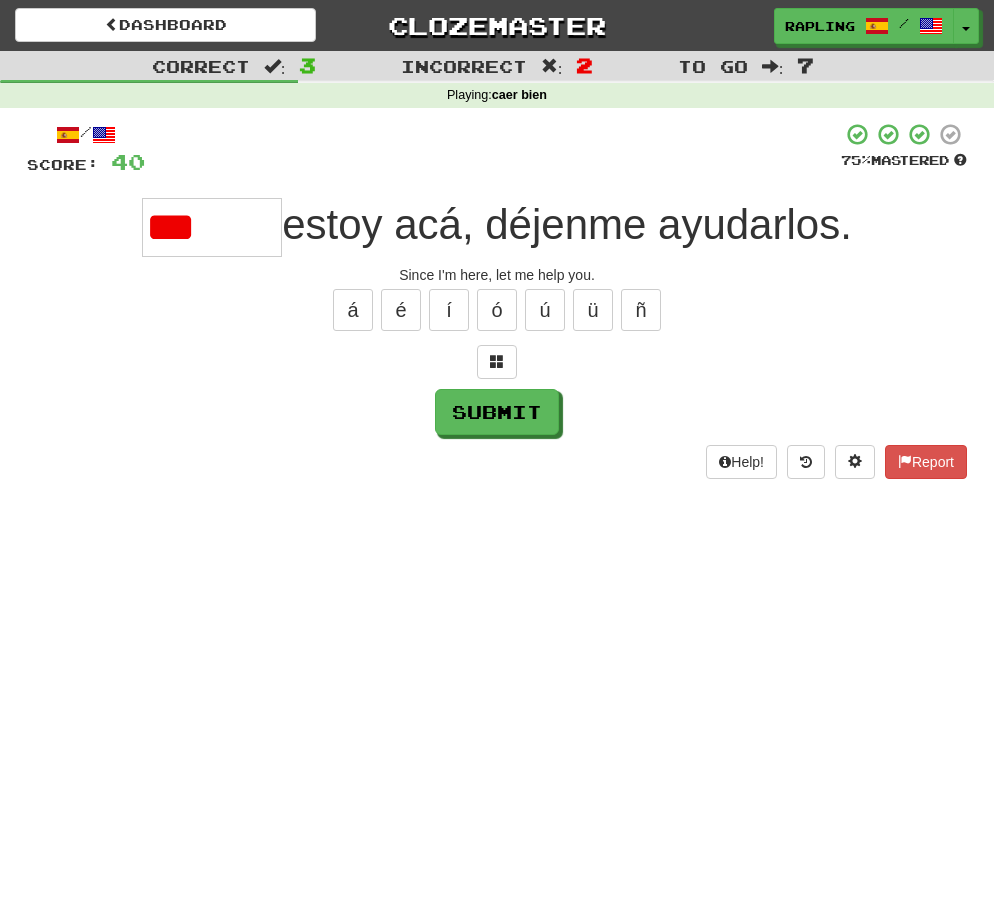 type on "********" 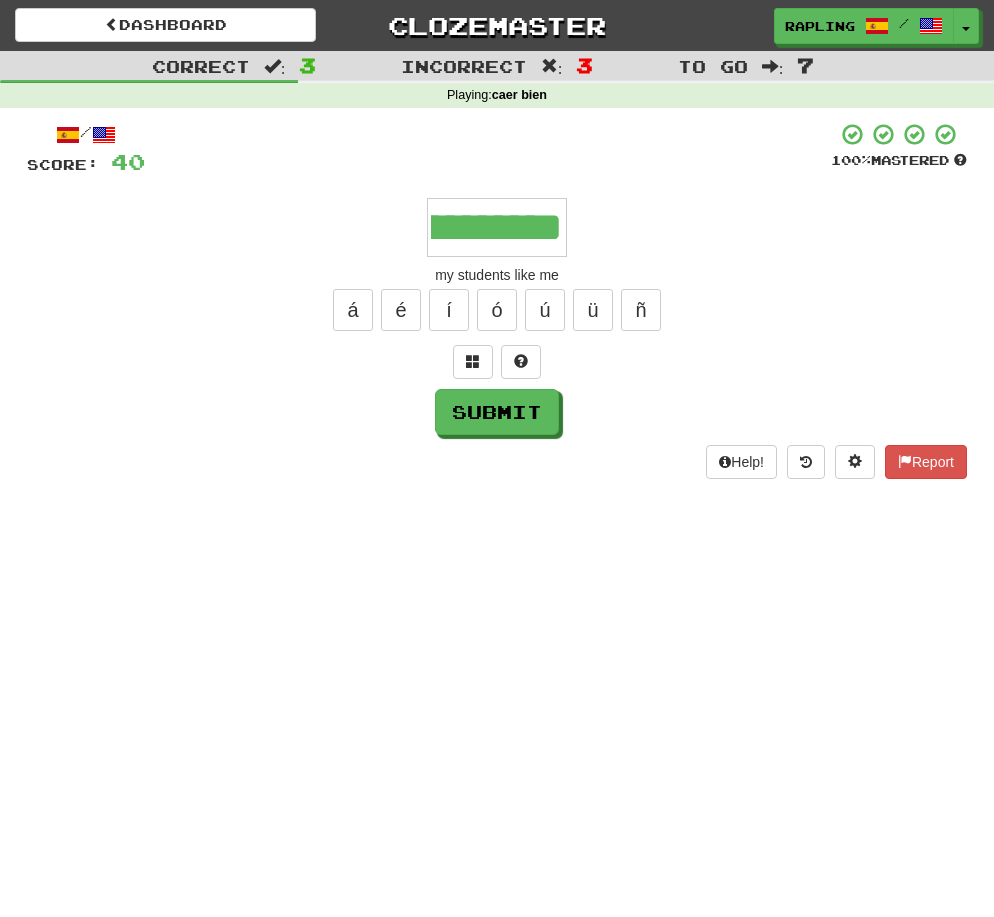 scroll, scrollTop: 0, scrollLeft: 524, axis: horizontal 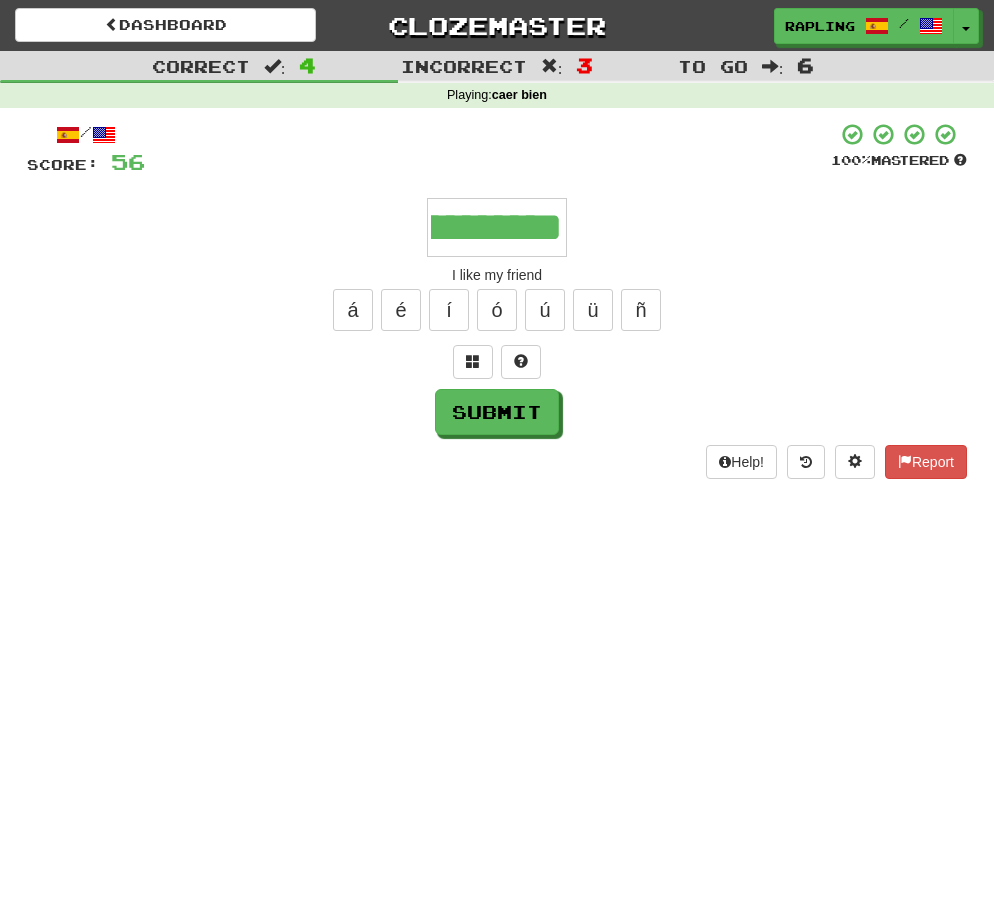 type on "**********" 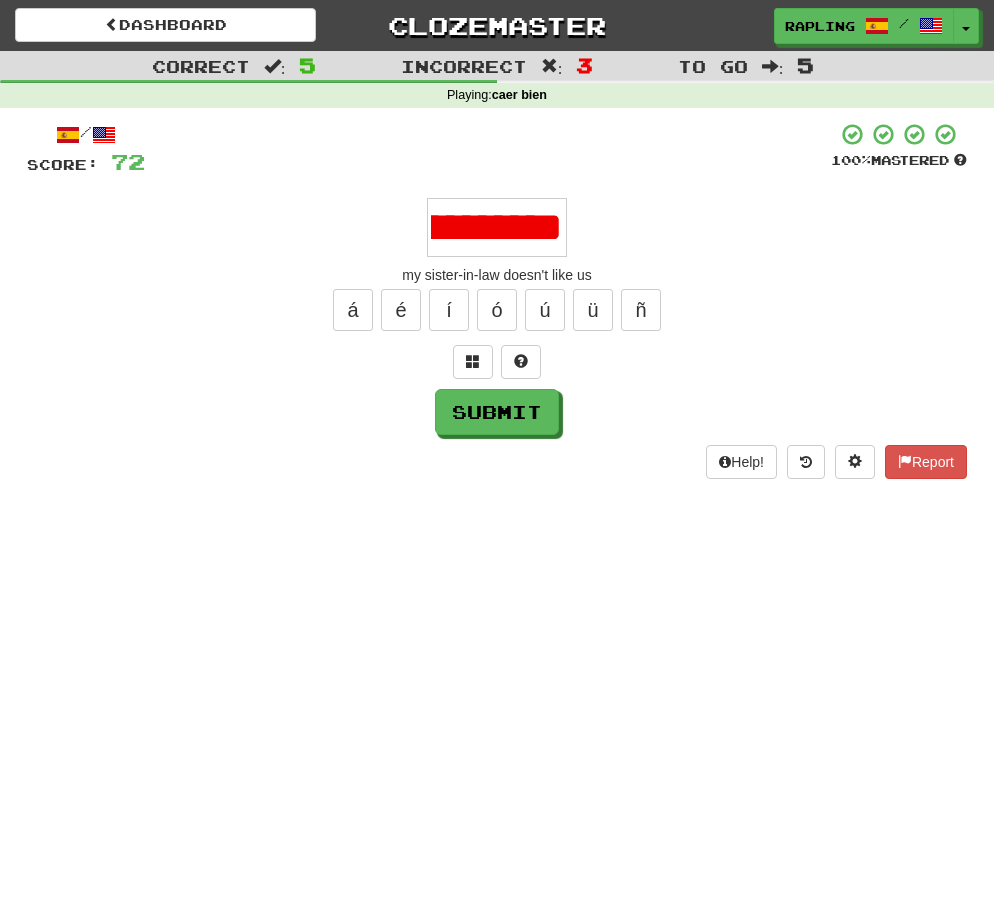 scroll, scrollTop: 0, scrollLeft: 373, axis: horizontal 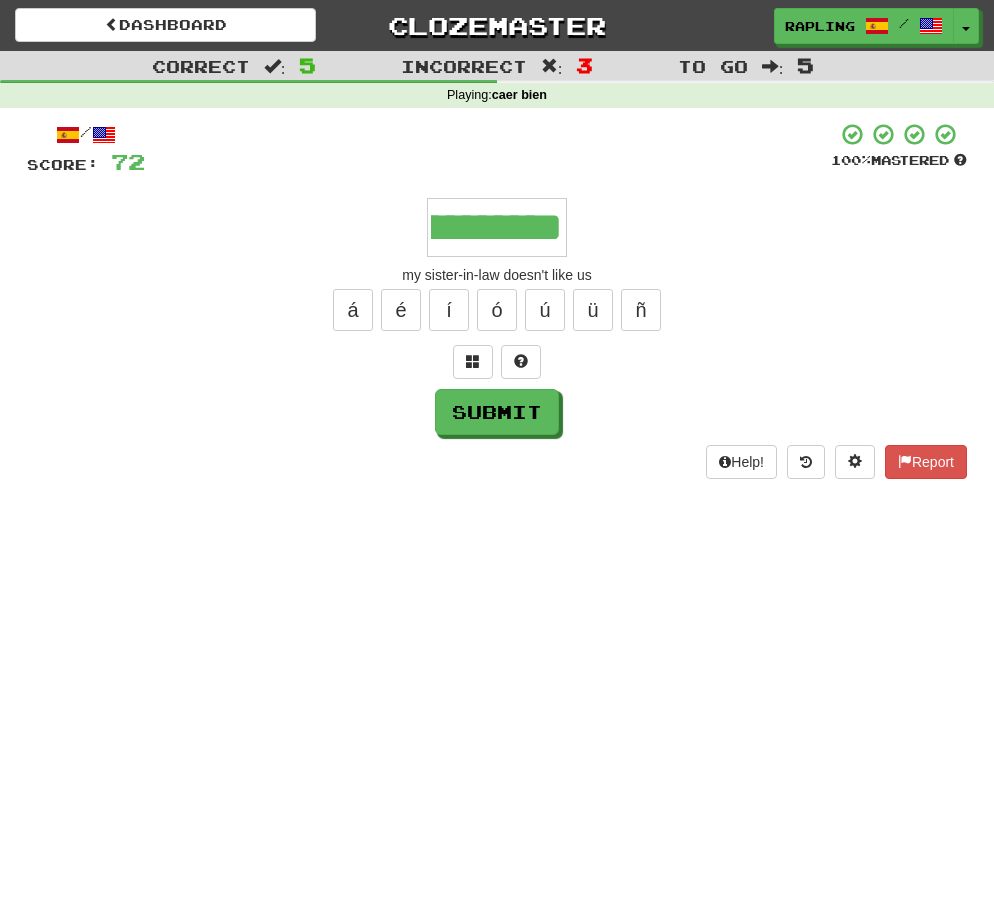 type on "**********" 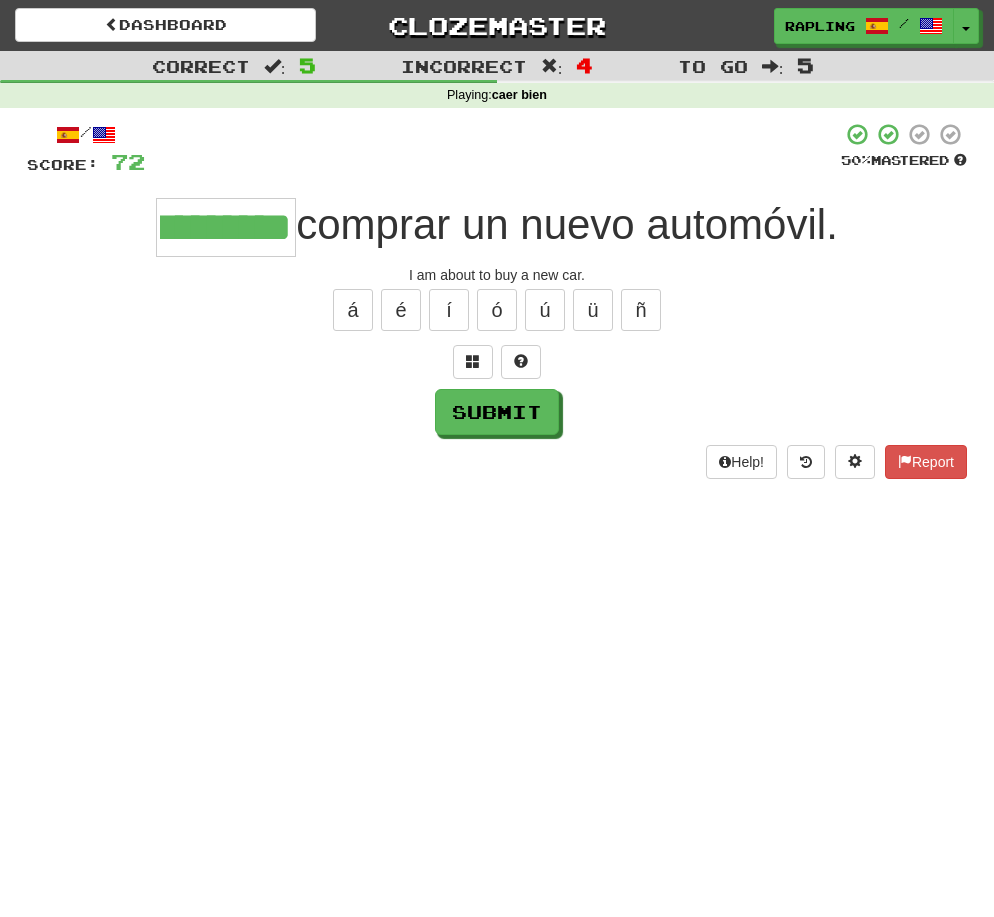 scroll, scrollTop: 0, scrollLeft: 44, axis: horizontal 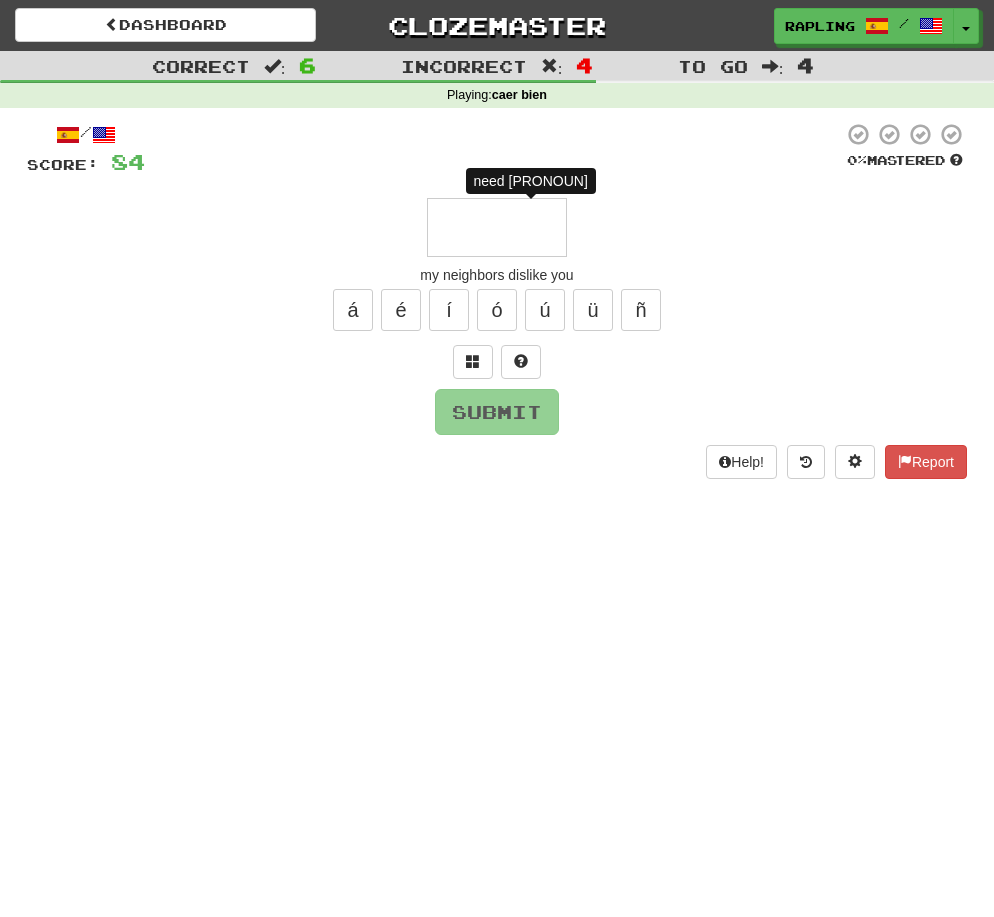 type on "*" 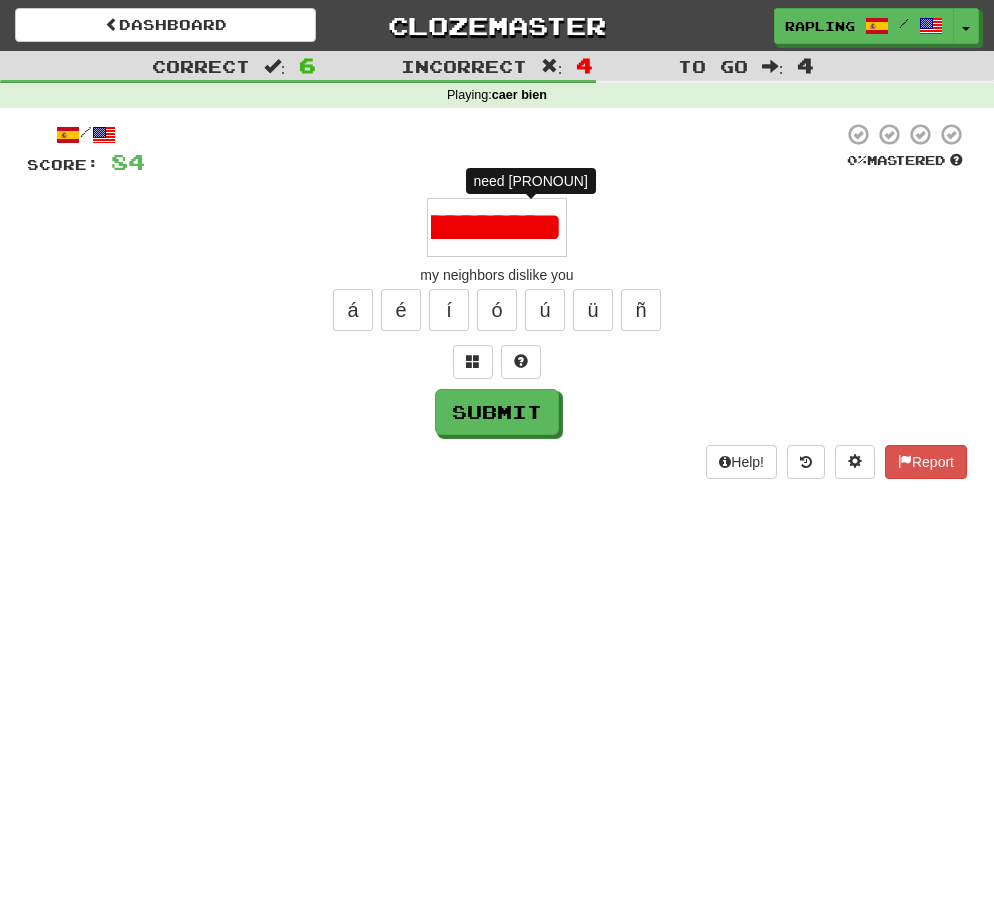 scroll, scrollTop: 0, scrollLeft: 416, axis: horizontal 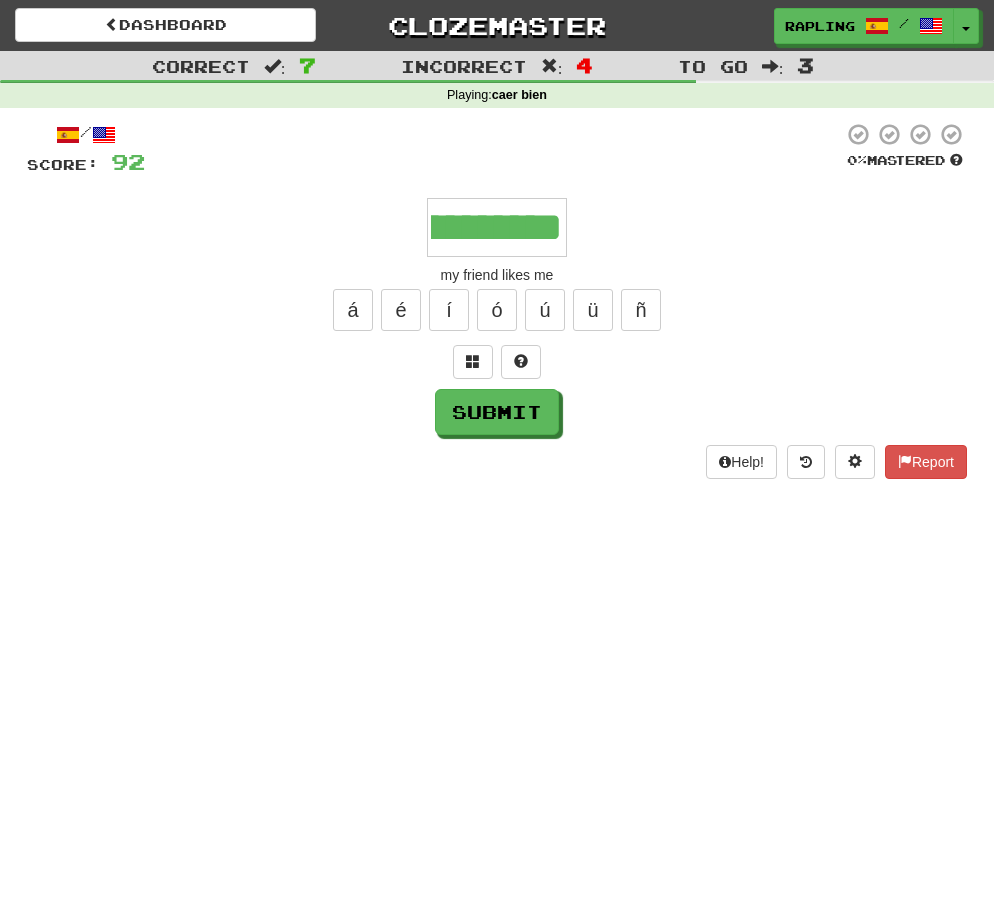 type on "**********" 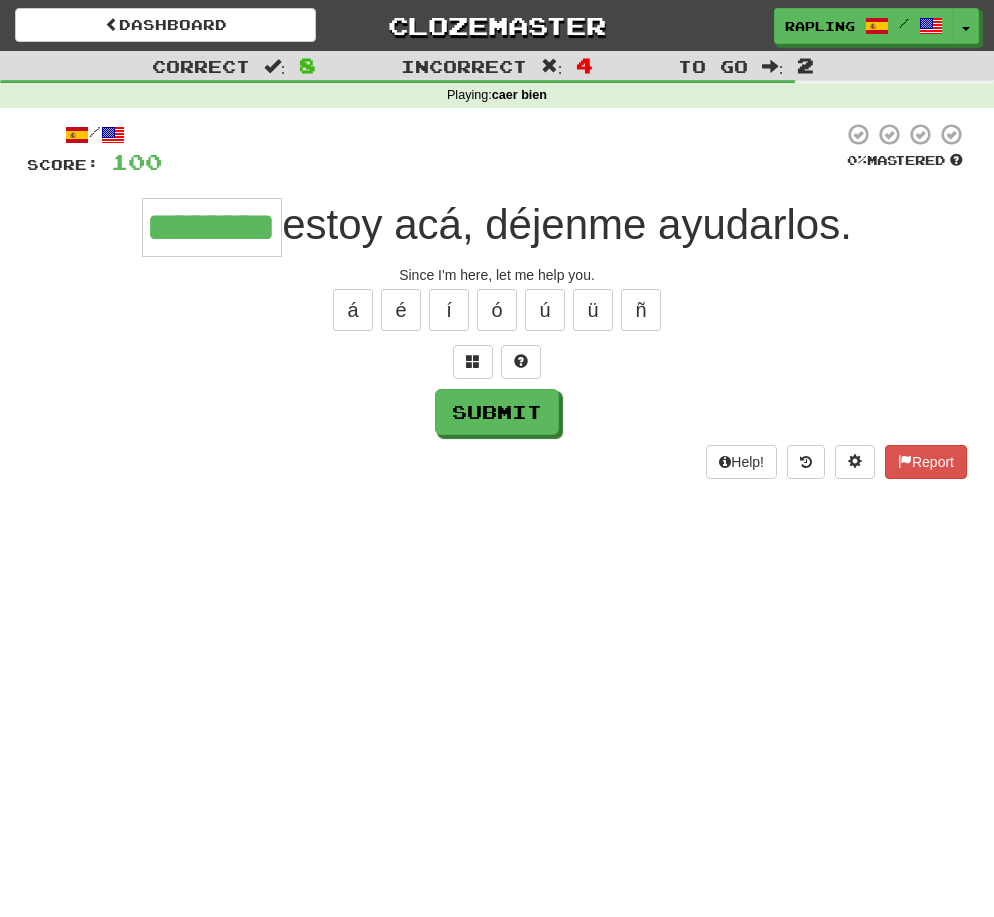 scroll, scrollTop: 0, scrollLeft: 46, axis: horizontal 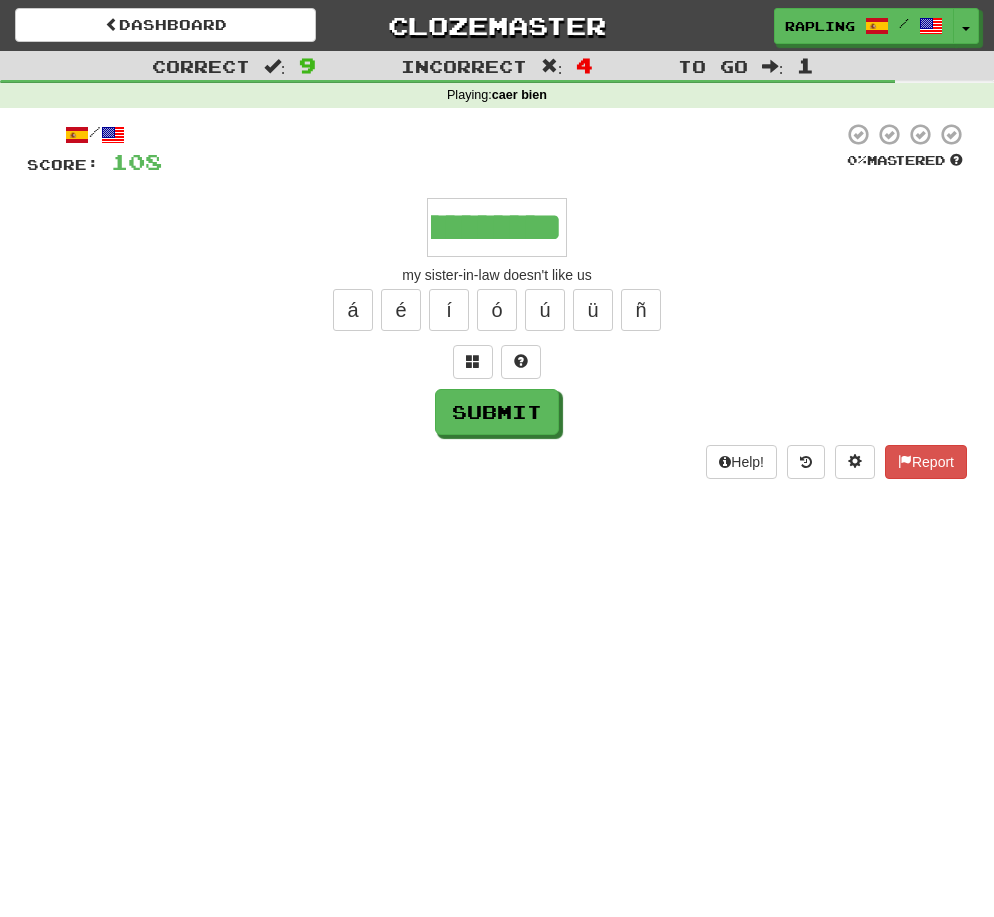 type on "**********" 